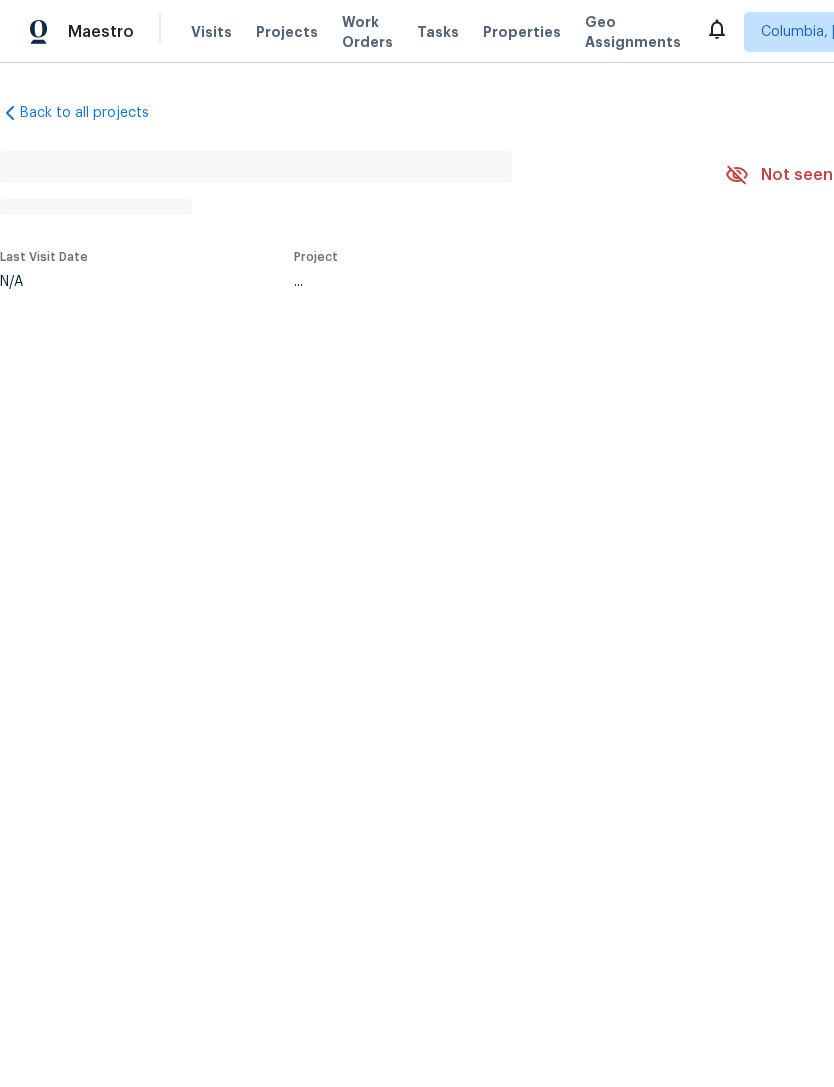 scroll, scrollTop: 0, scrollLeft: 0, axis: both 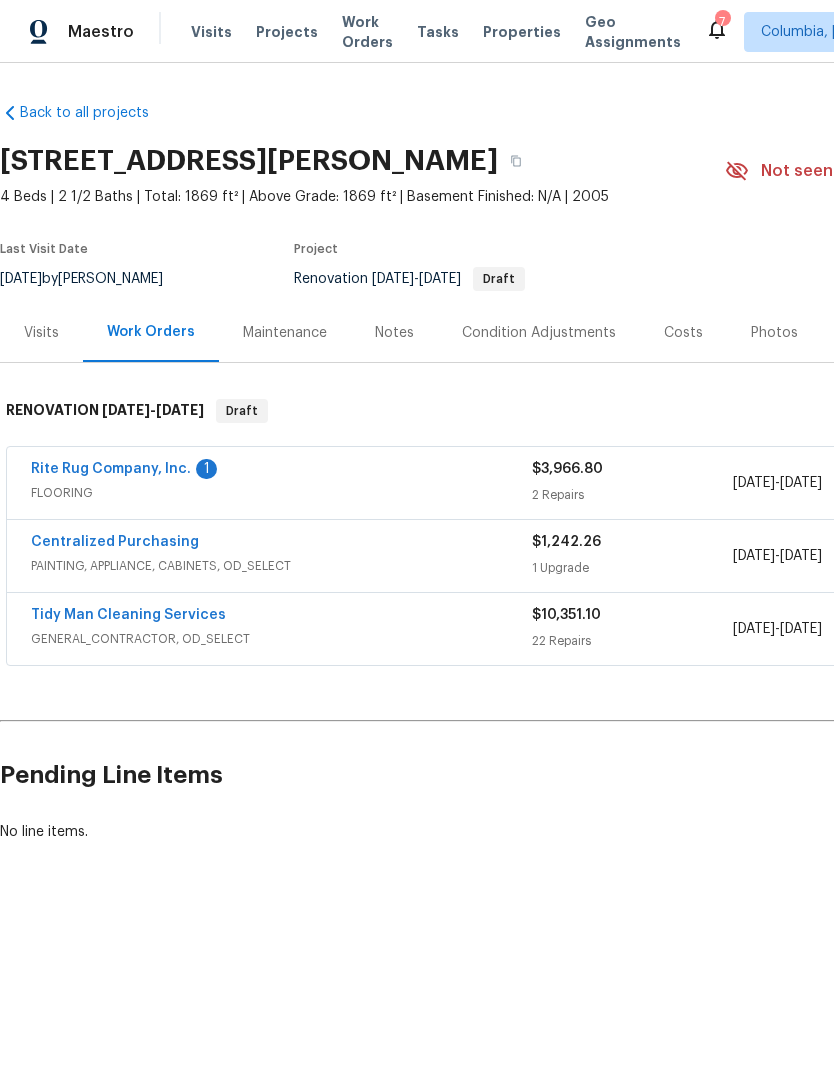 click on "Tidy Man Cleaning Services" at bounding box center [128, 615] 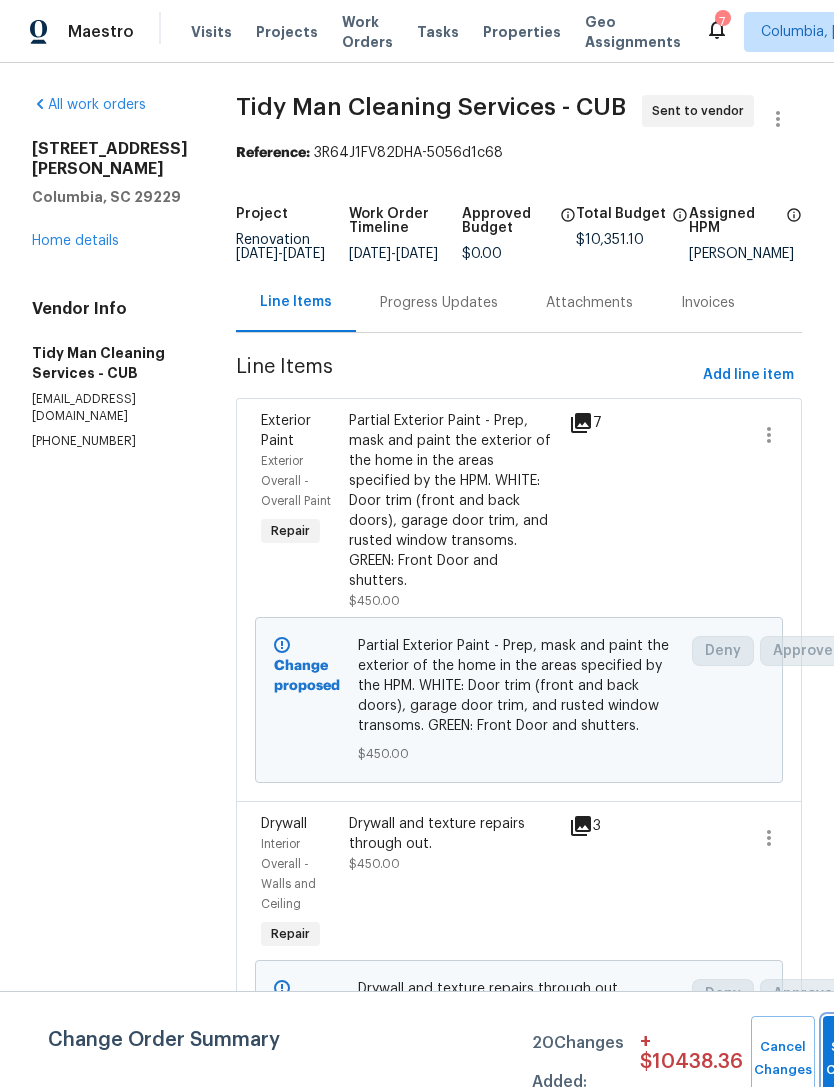 click on "Submit Changes" at bounding box center [855, 1059] 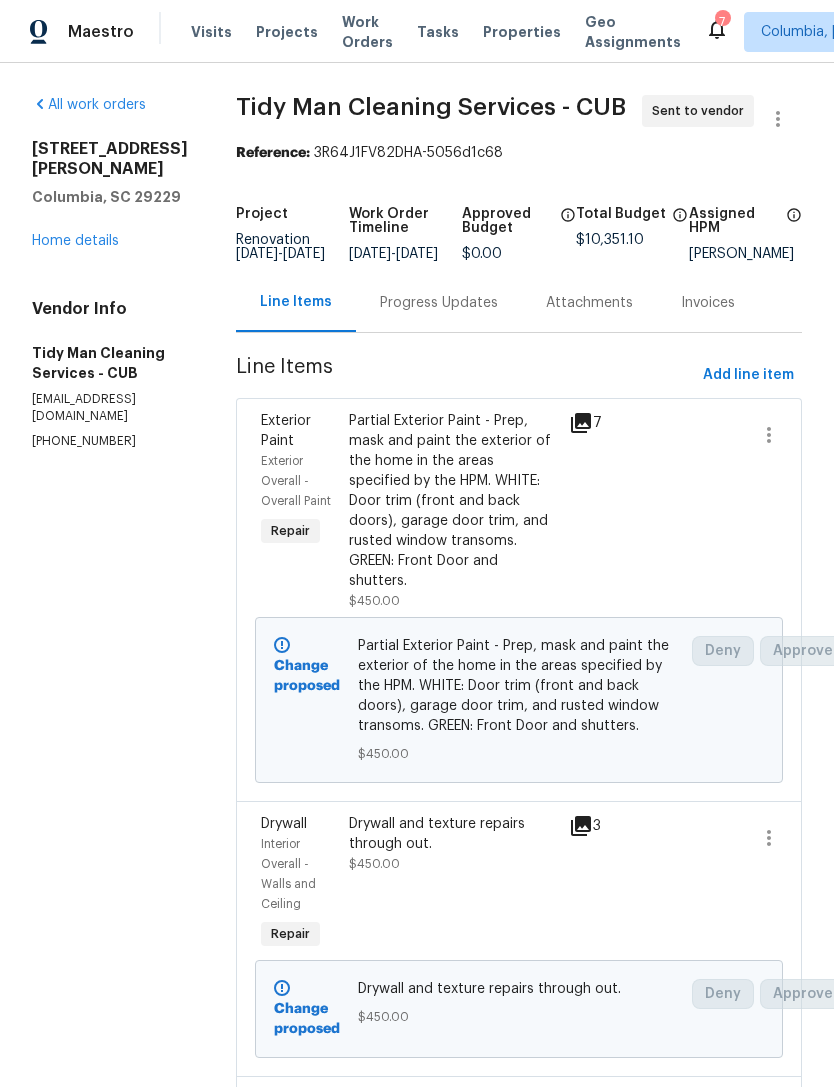 click on "Progress Updates" at bounding box center [439, 302] 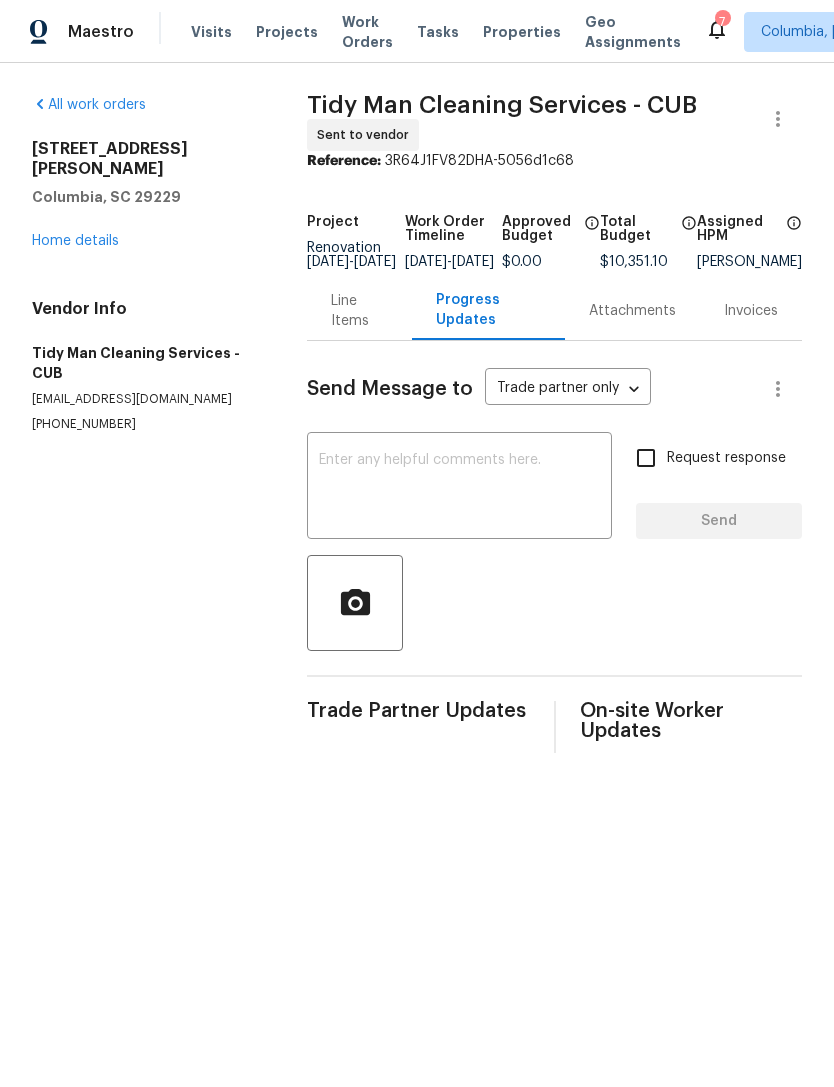 click at bounding box center [459, 488] 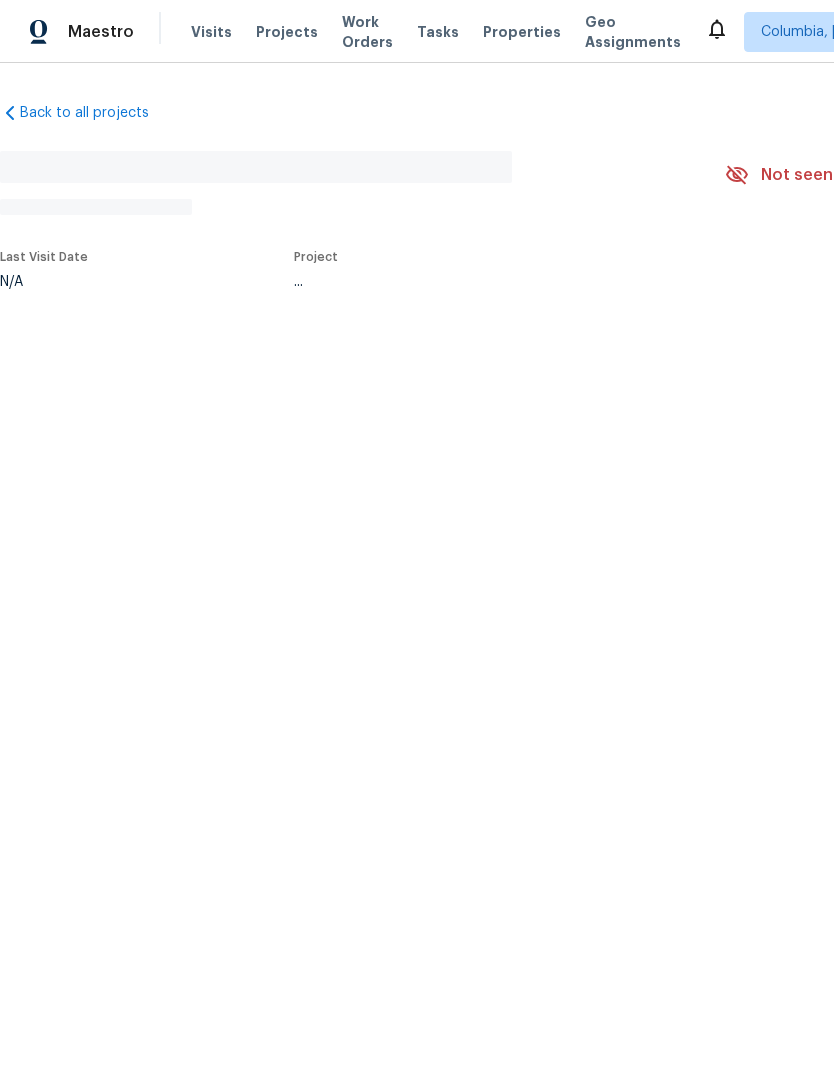 scroll, scrollTop: 0, scrollLeft: 0, axis: both 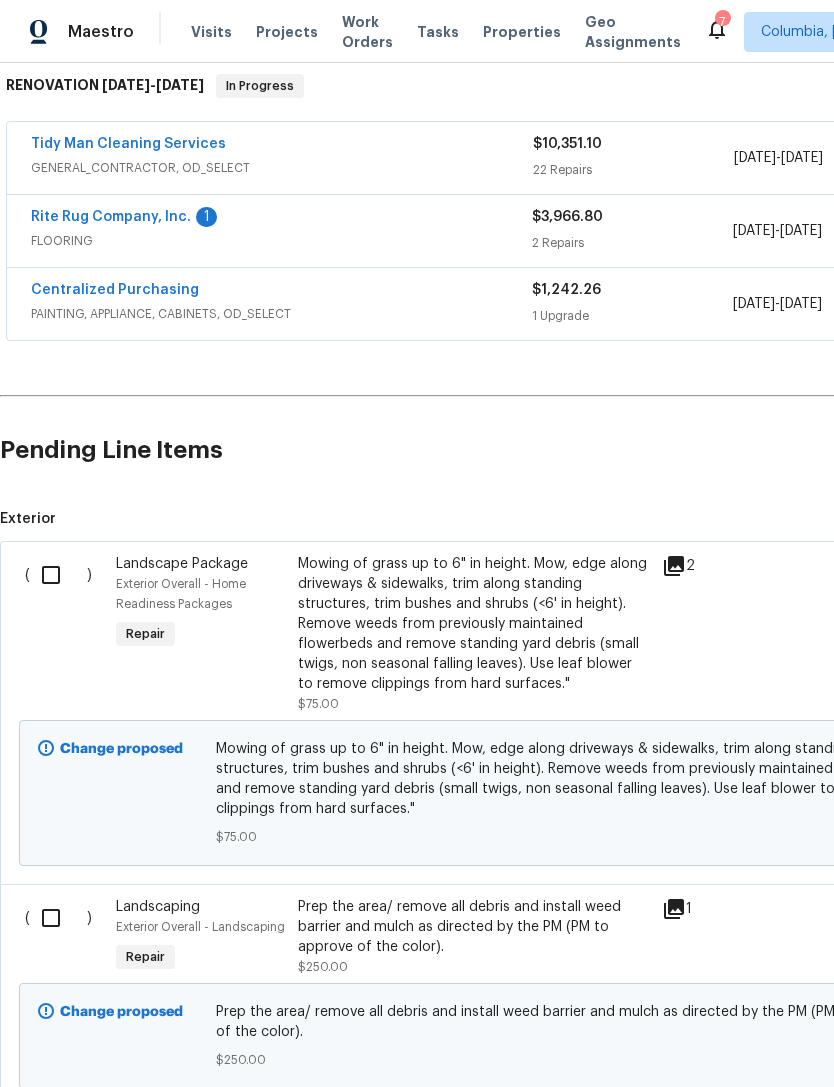 click at bounding box center [58, 575] 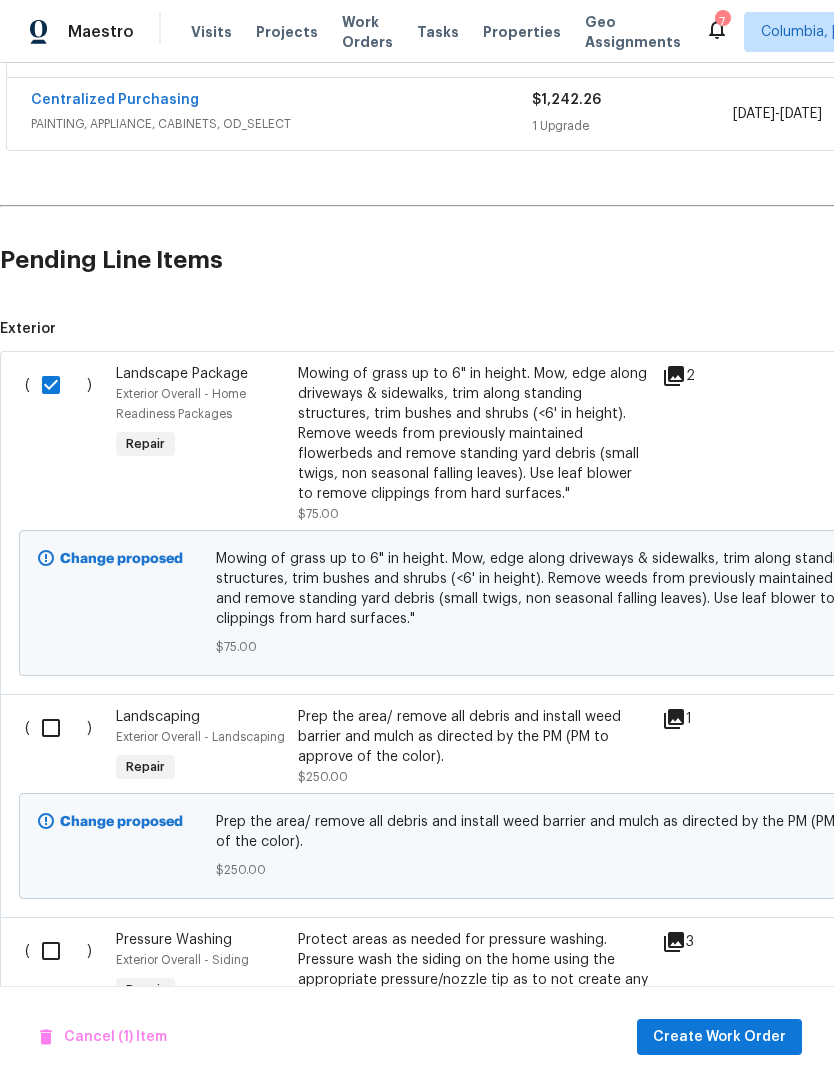 scroll, scrollTop: 515, scrollLeft: 0, axis: vertical 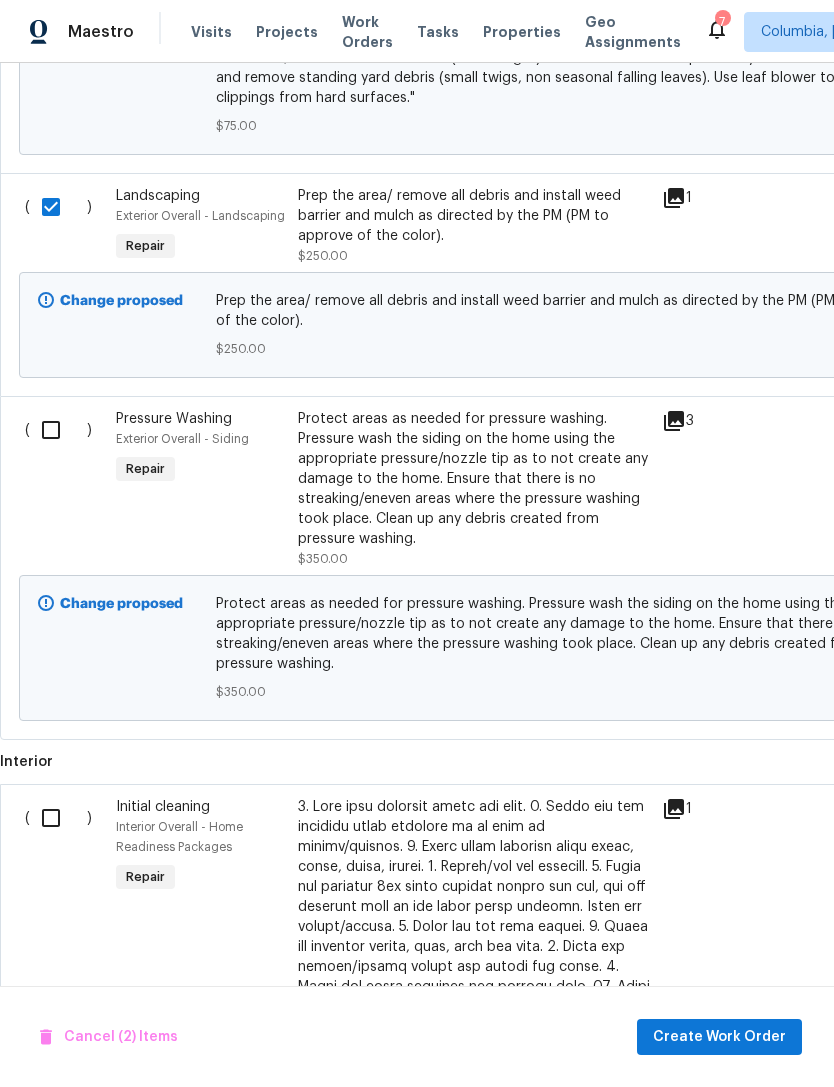 click at bounding box center [58, 430] 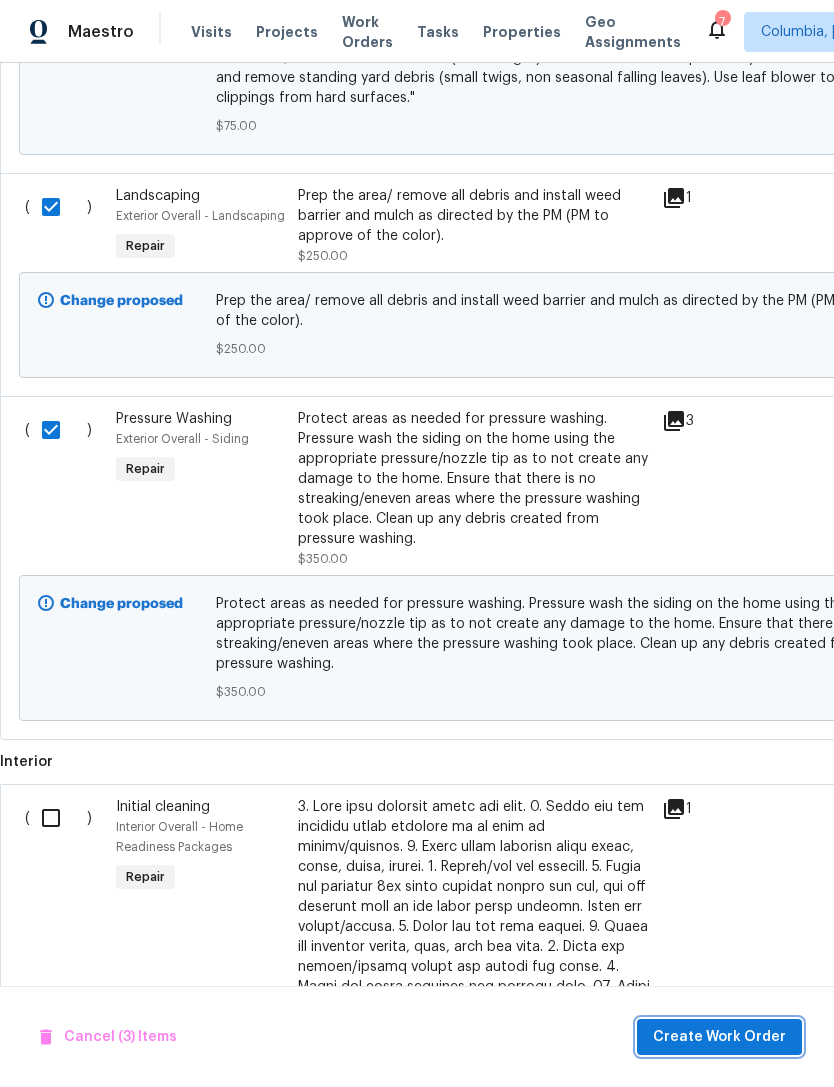click on "Create Work Order" at bounding box center (719, 1037) 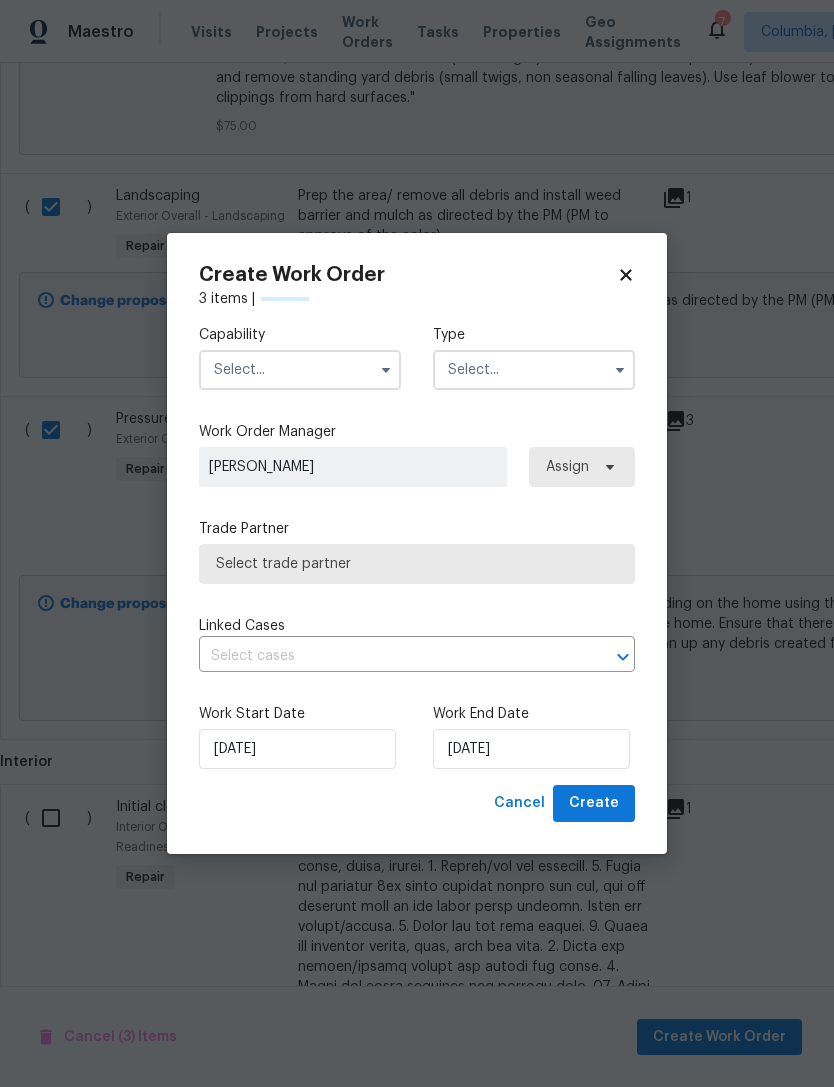checkbox on "false" 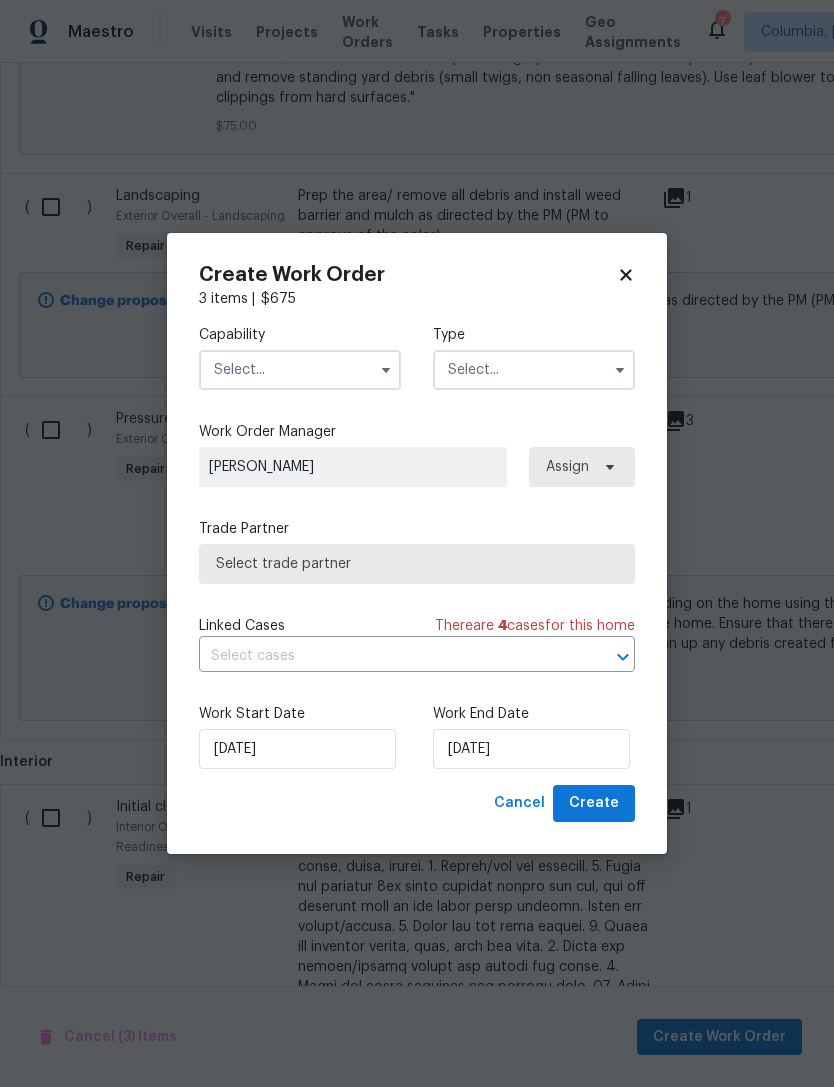 click at bounding box center (300, 370) 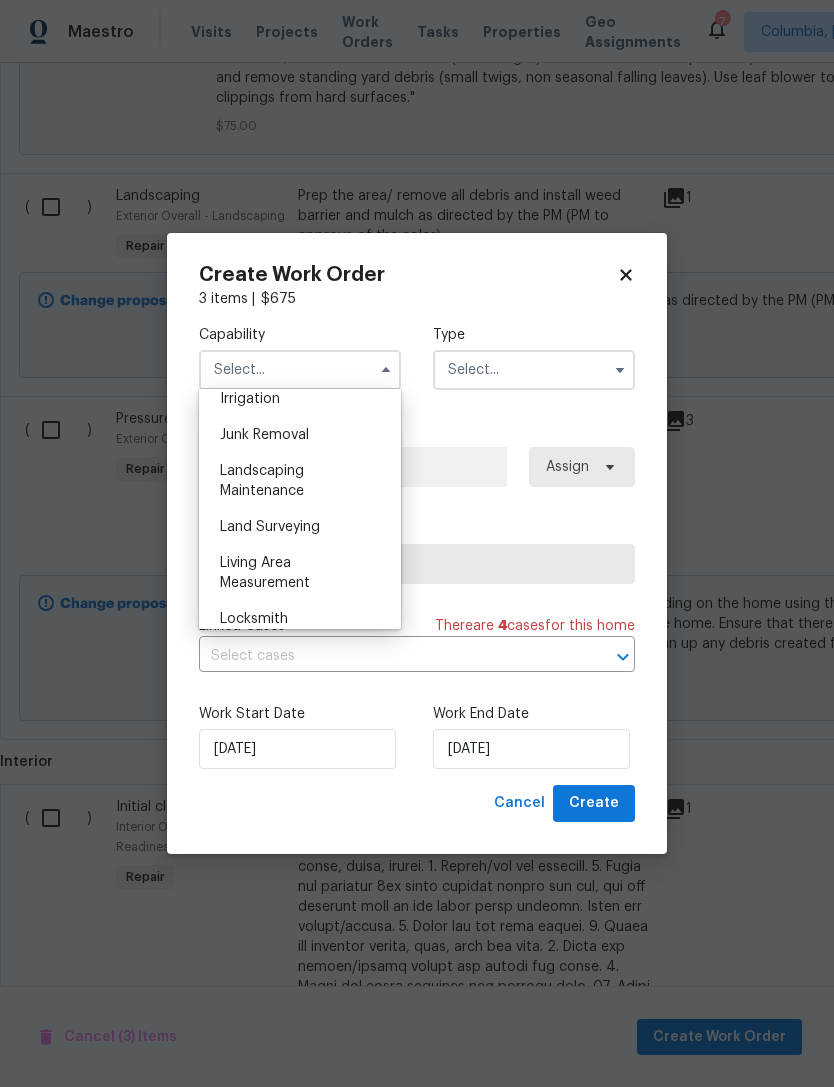 scroll, scrollTop: 1258, scrollLeft: 0, axis: vertical 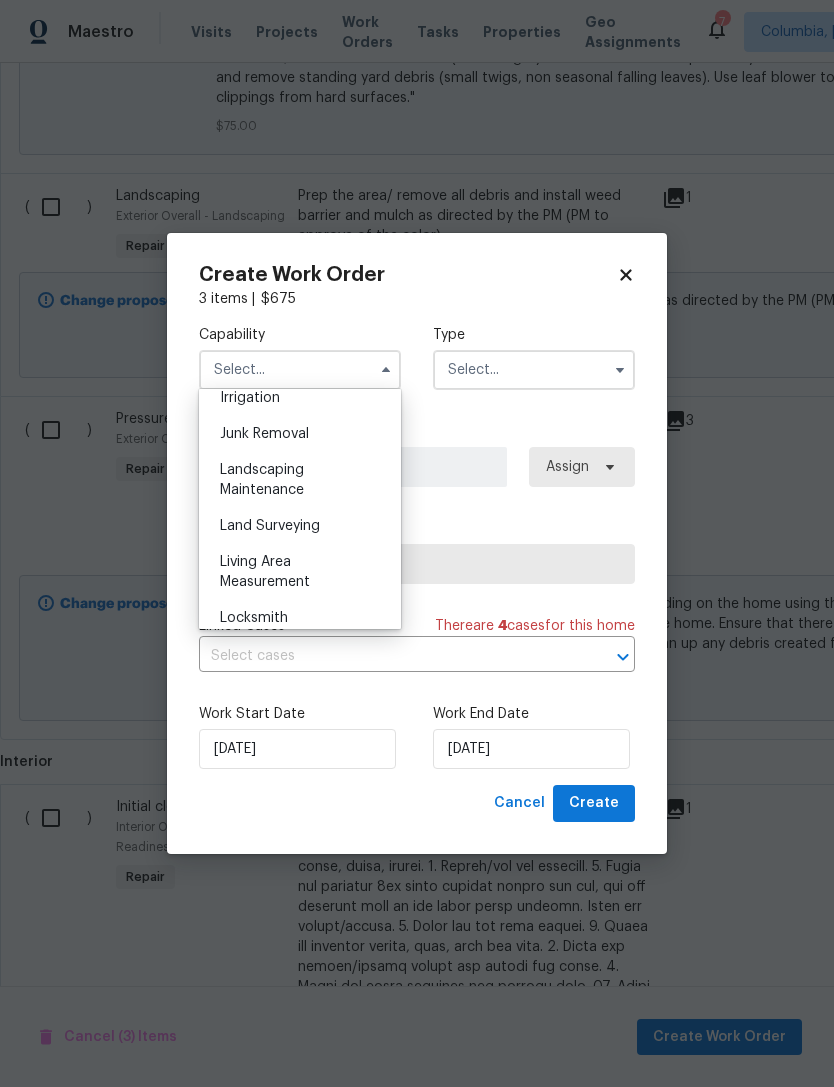 click on "Landscaping Maintenance" at bounding box center (262, 480) 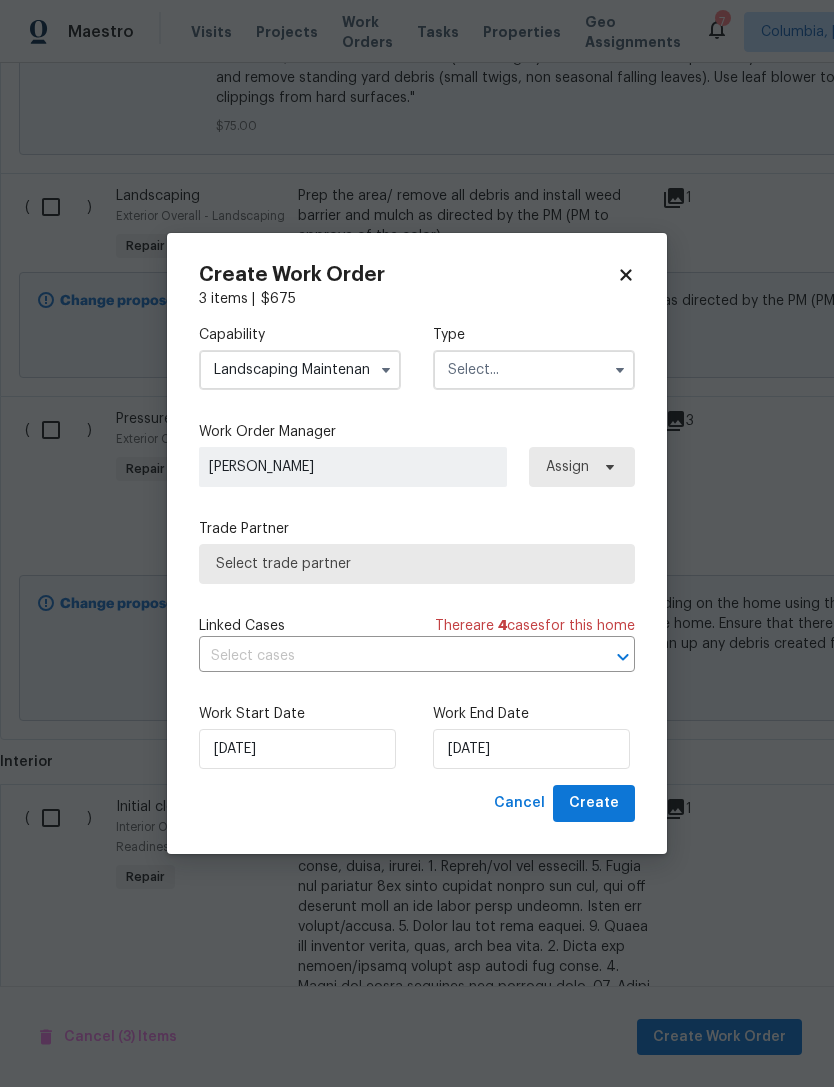 click at bounding box center (534, 370) 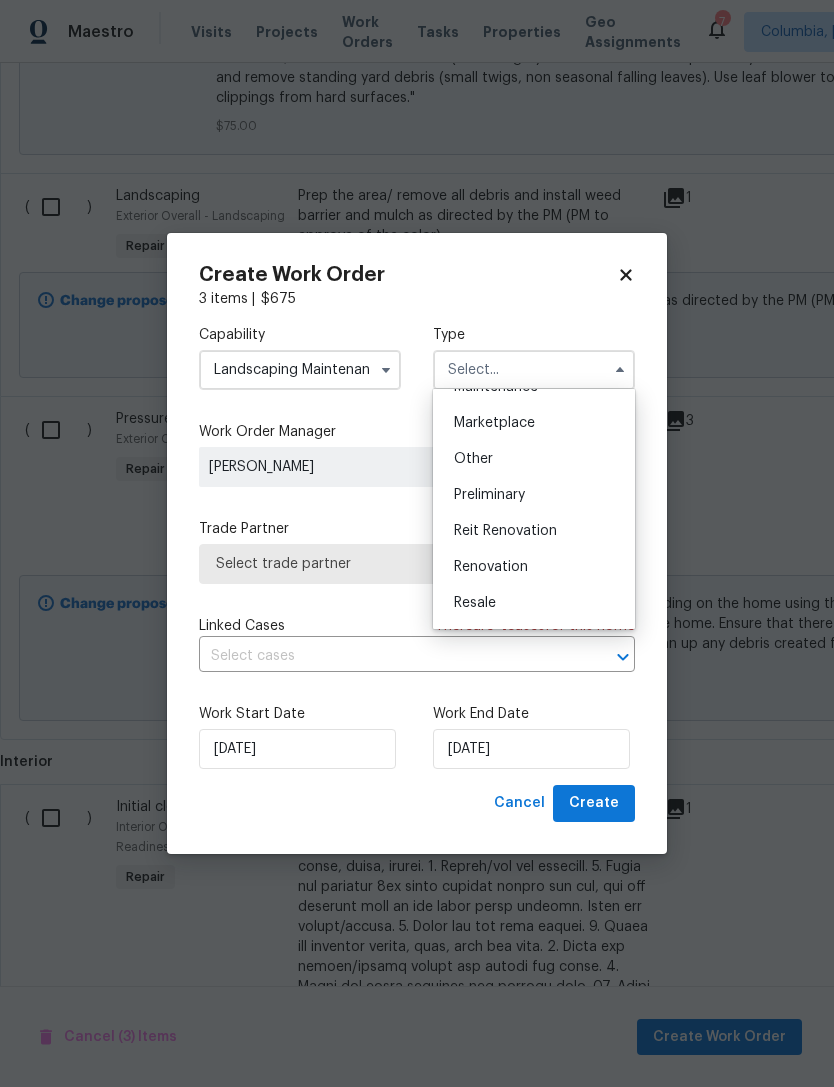 scroll, scrollTop: 352, scrollLeft: 0, axis: vertical 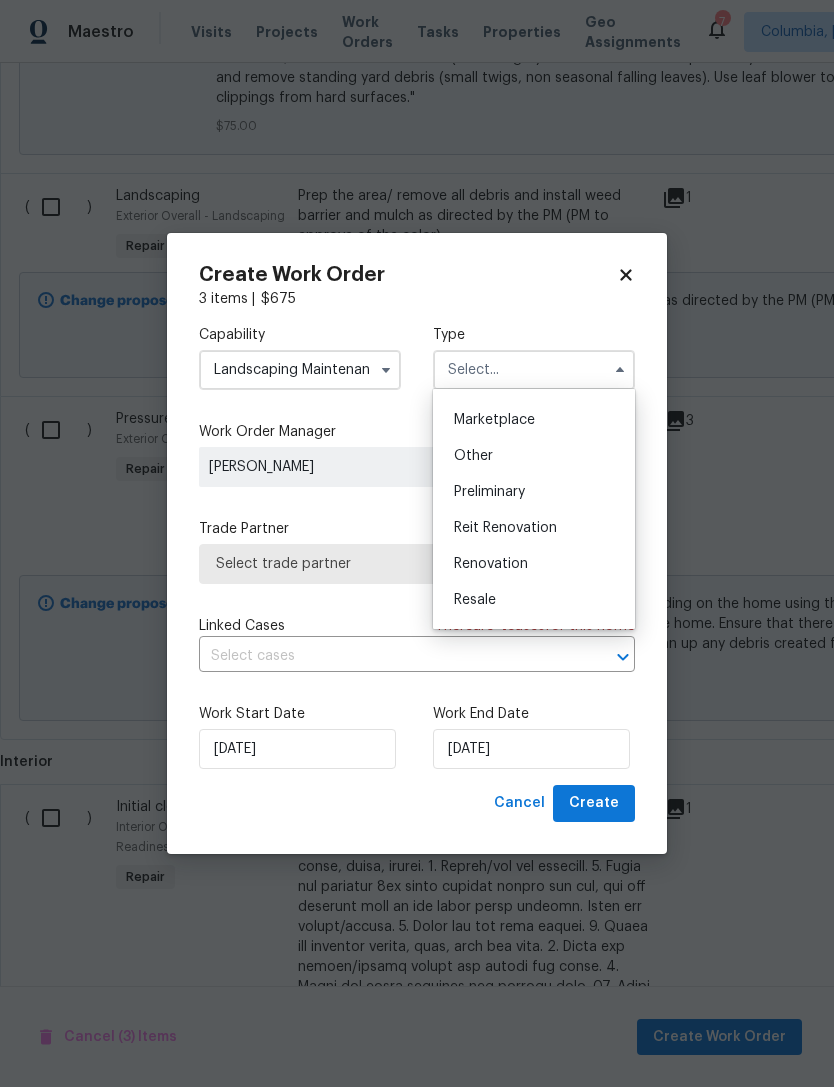 click on "Renovation" at bounding box center [534, 564] 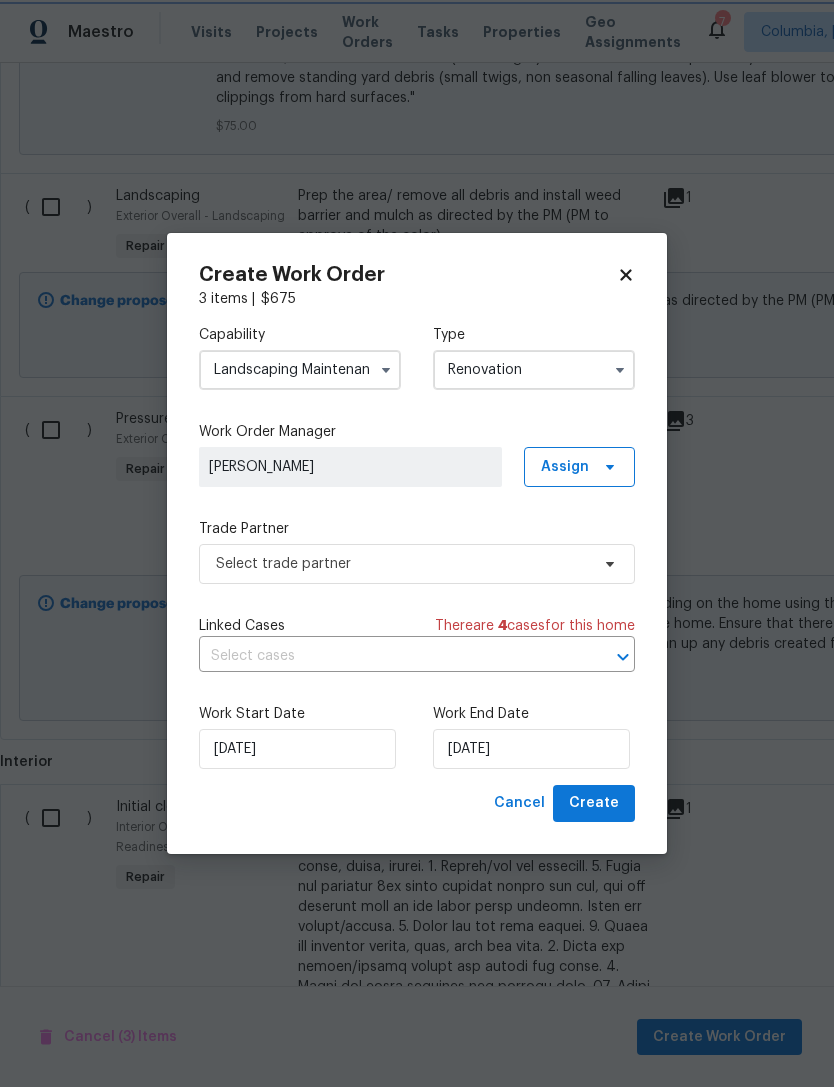 scroll, scrollTop: 0, scrollLeft: 0, axis: both 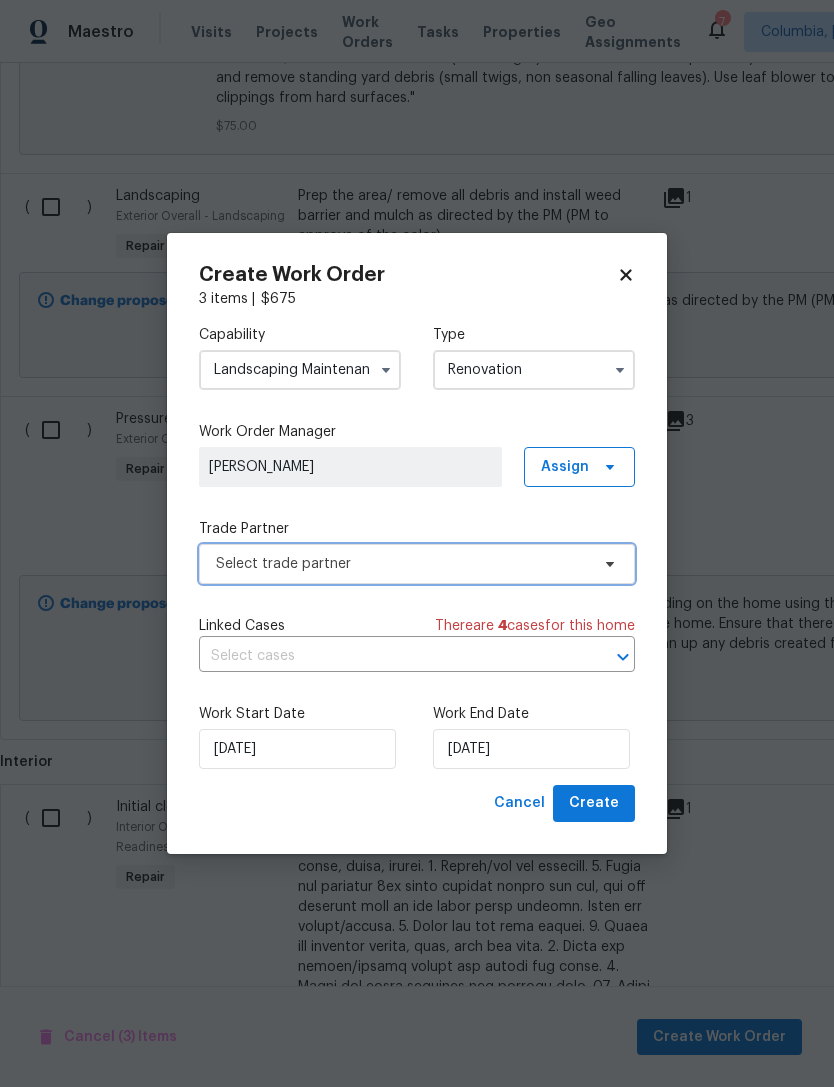 click on "Select trade partner" at bounding box center [417, 564] 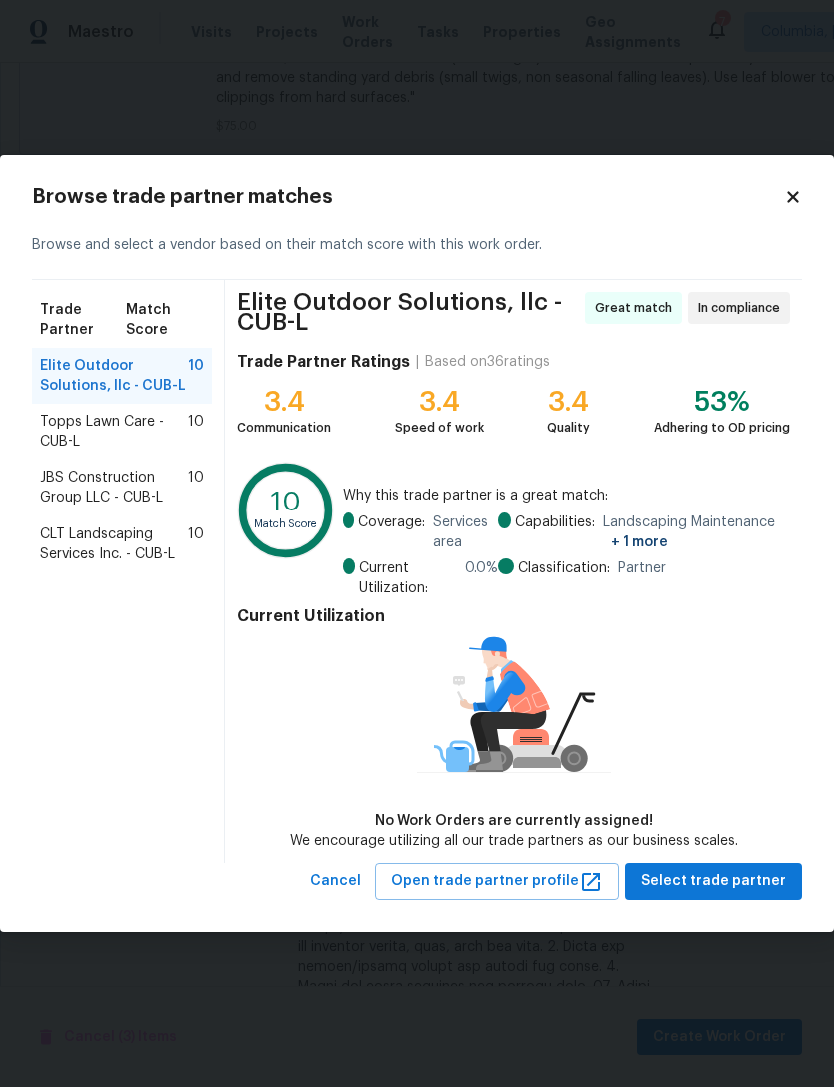 click on "Topps Lawn Care - CUB-L" at bounding box center (114, 432) 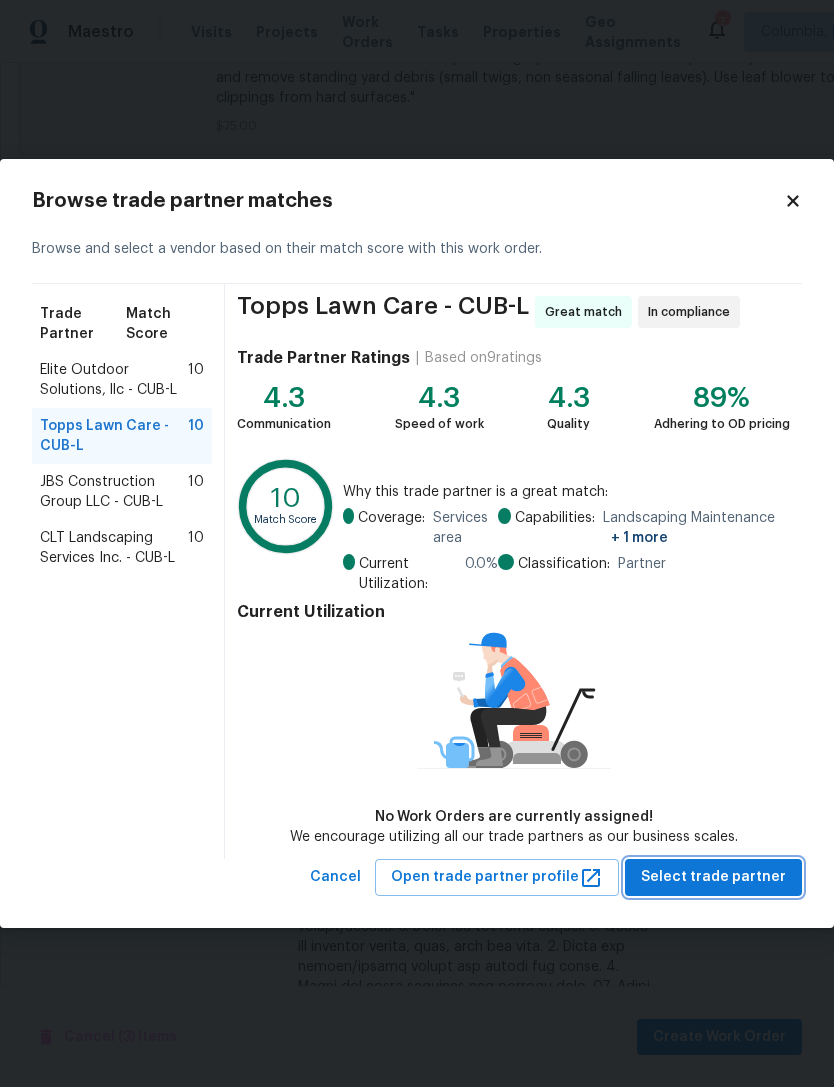 click on "Select trade partner" at bounding box center (713, 877) 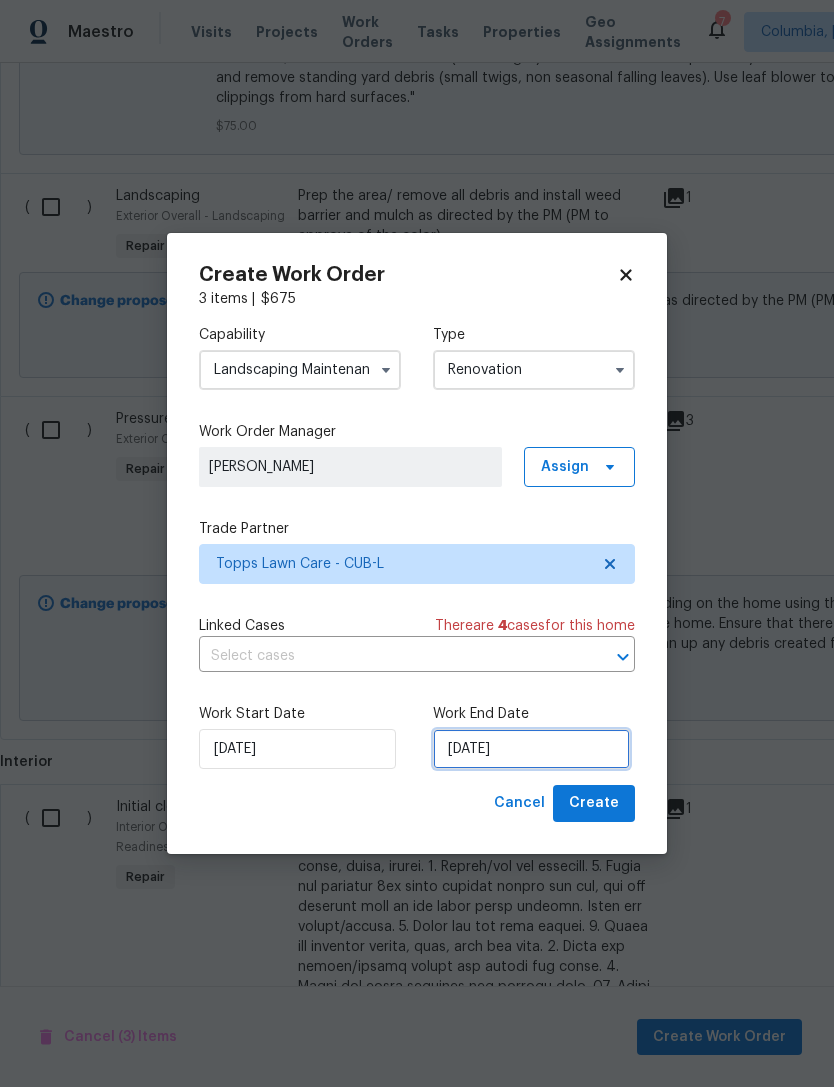 click on "[DATE]" at bounding box center [531, 749] 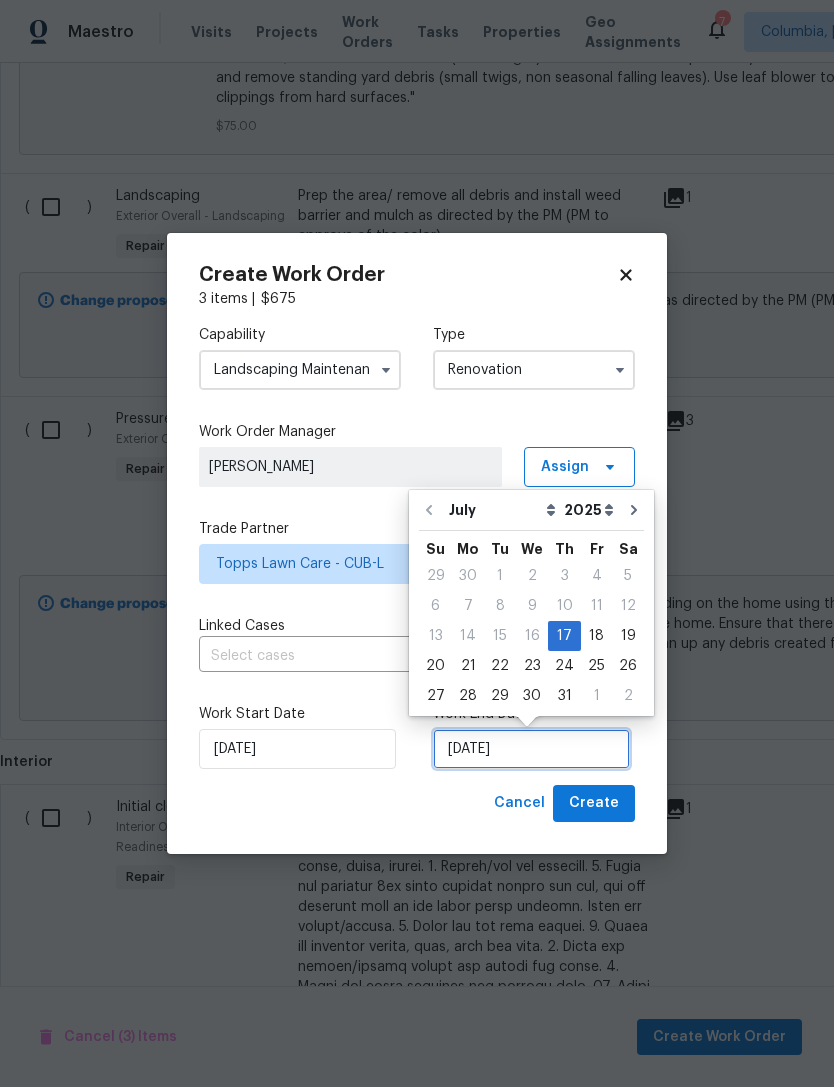 scroll, scrollTop: 37, scrollLeft: 0, axis: vertical 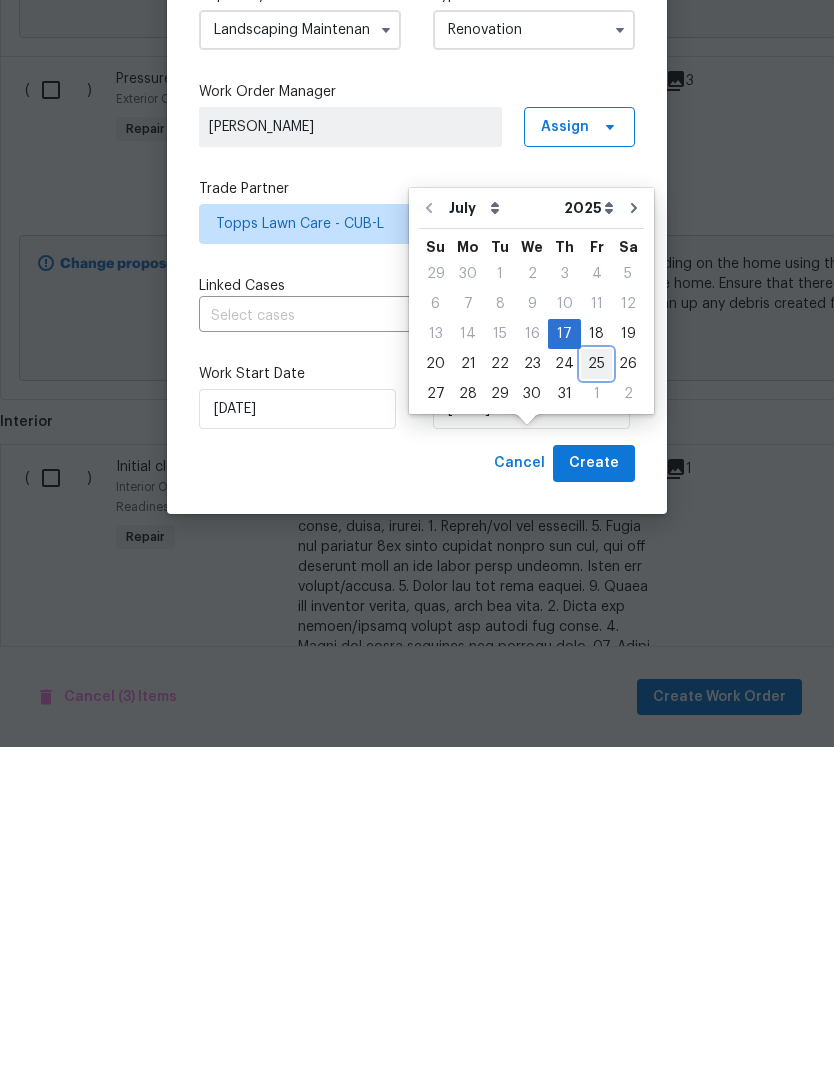 click on "25" at bounding box center [596, 704] 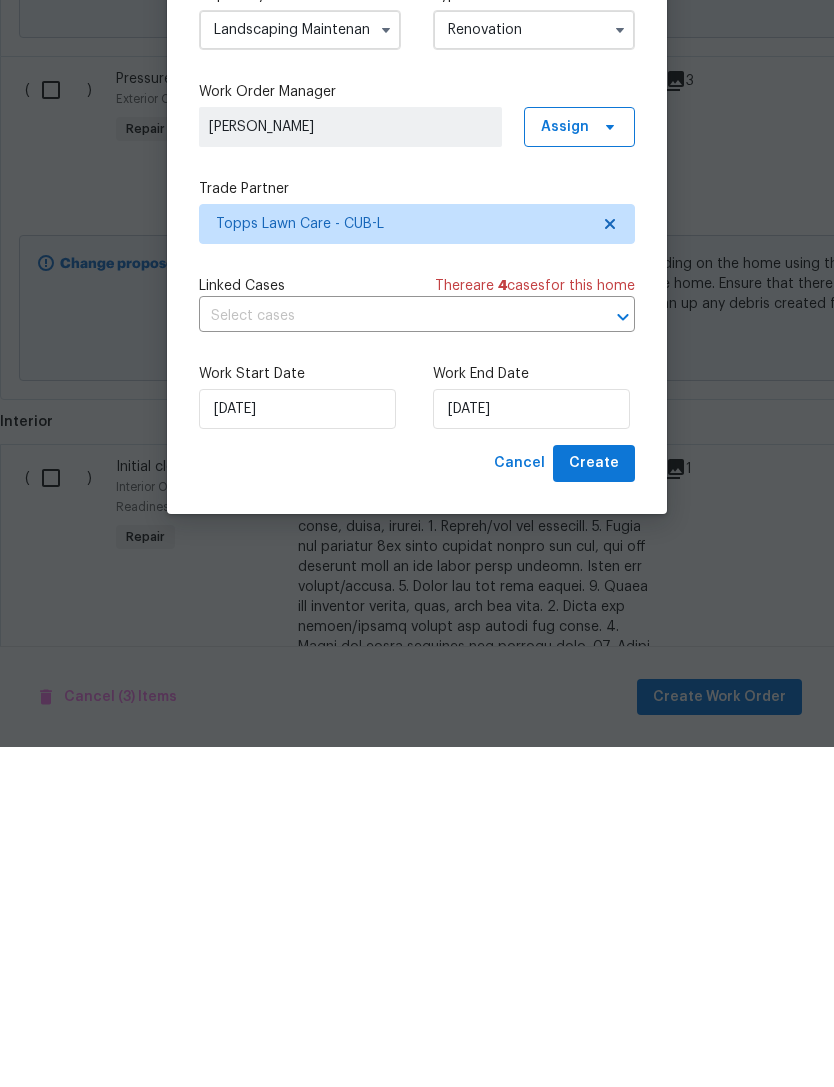 scroll, scrollTop: 64, scrollLeft: 0, axis: vertical 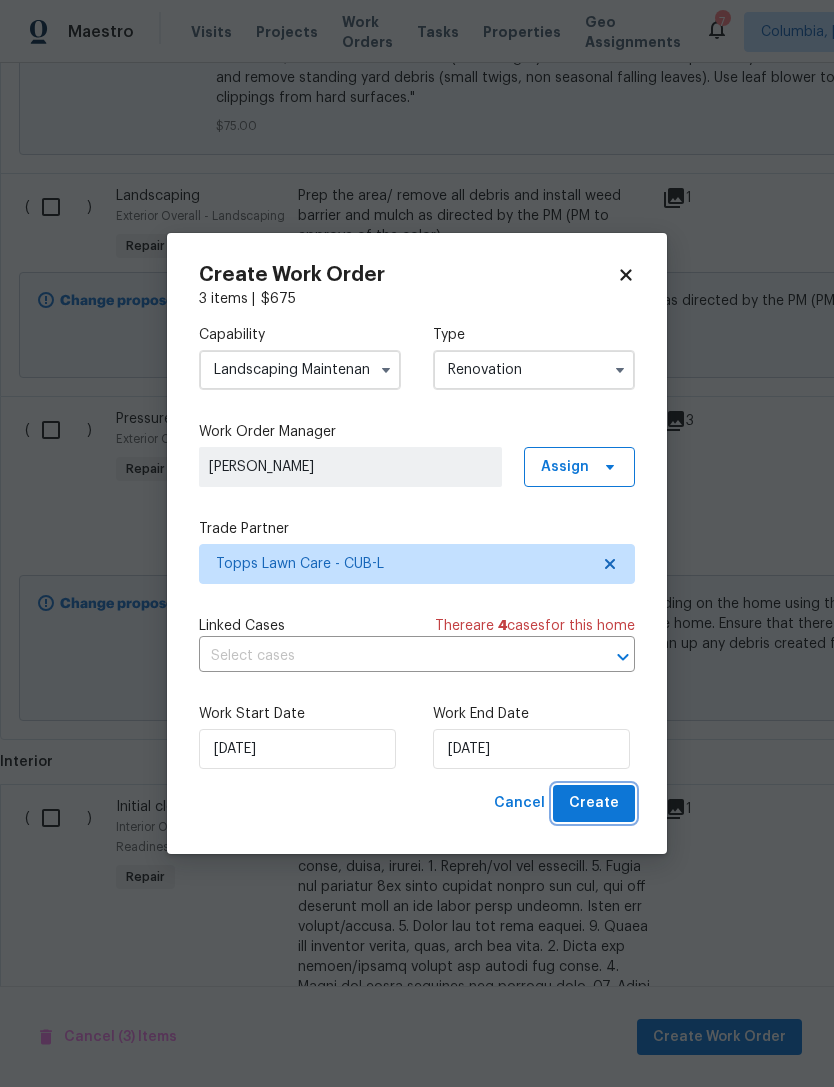 click on "Create" at bounding box center [594, 803] 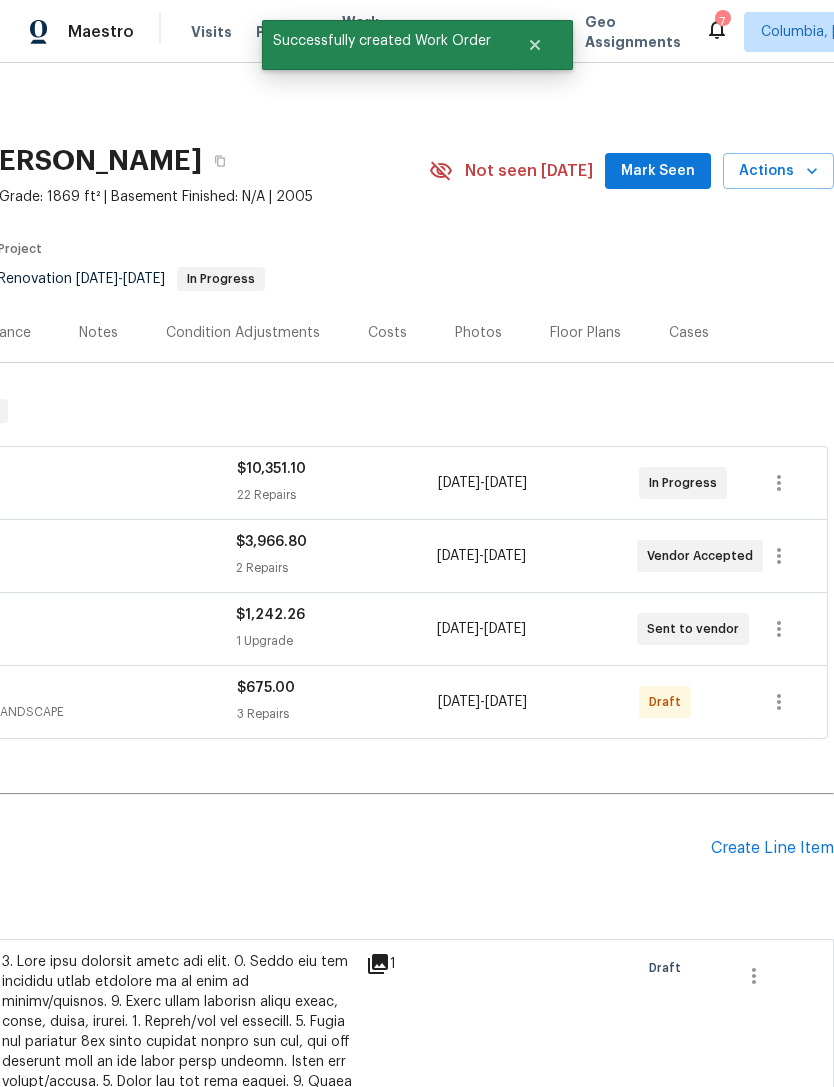 scroll, scrollTop: 0, scrollLeft: 296, axis: horizontal 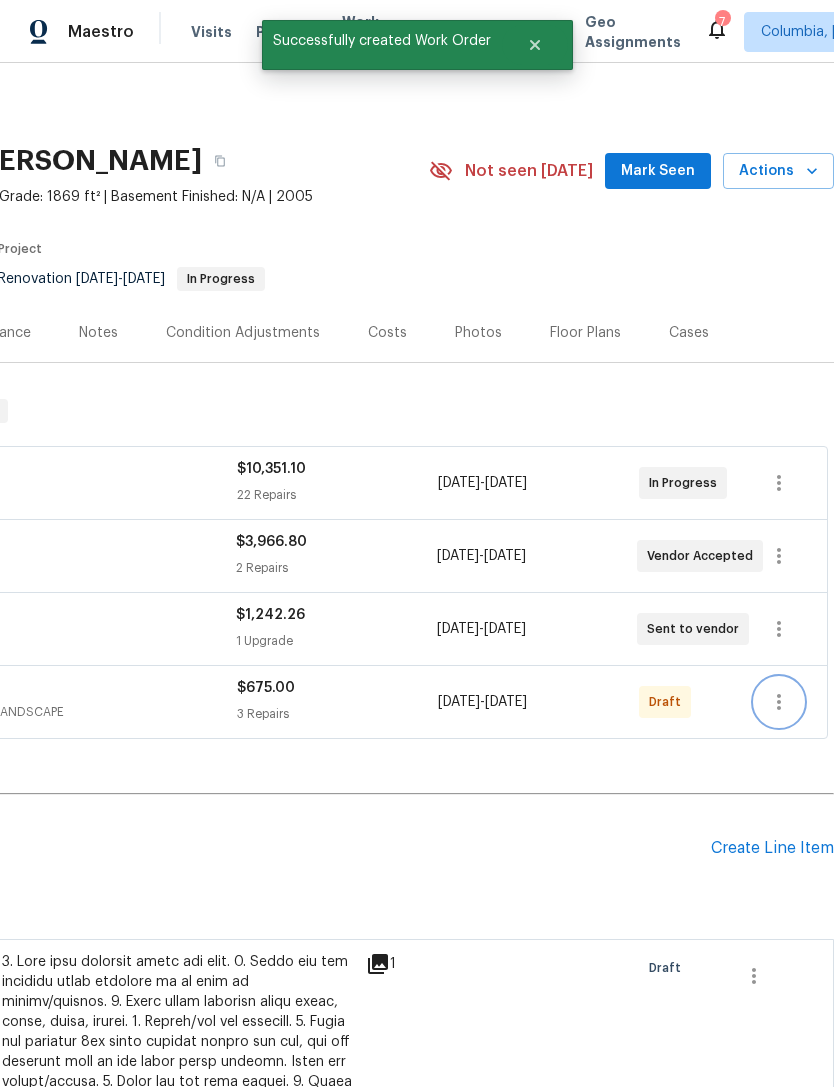 click 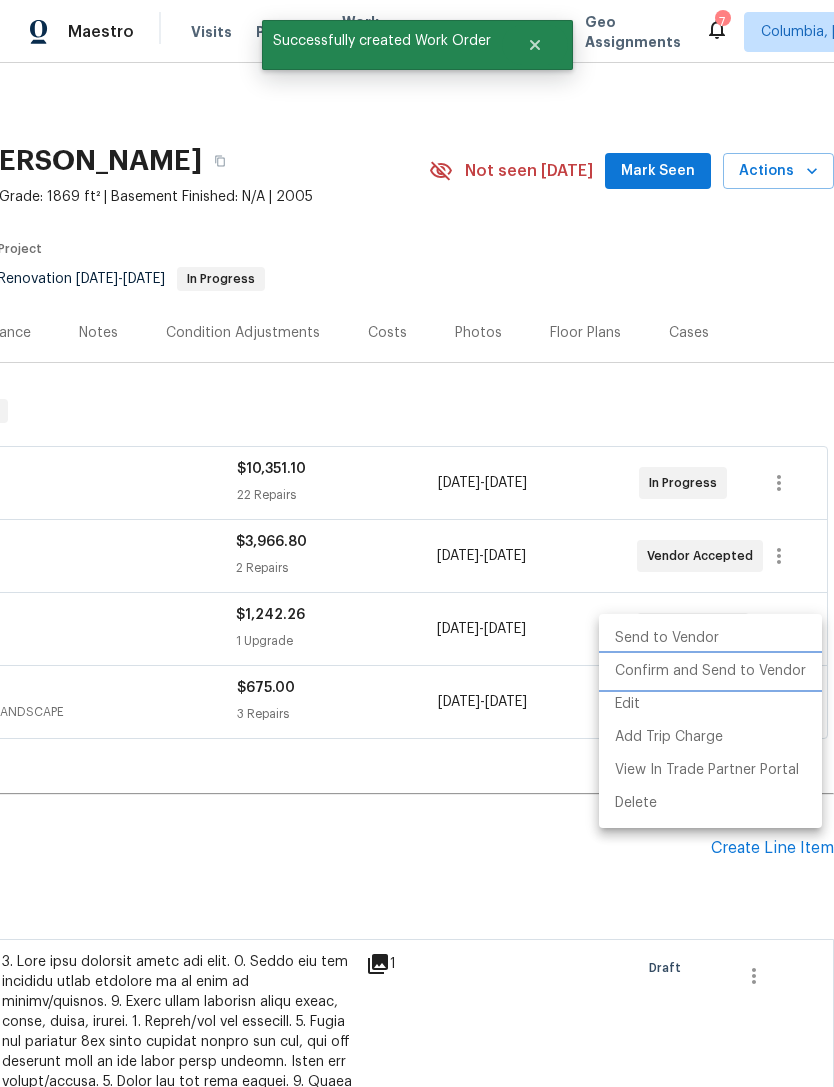 click on "Confirm and Send to Vendor" at bounding box center [710, 671] 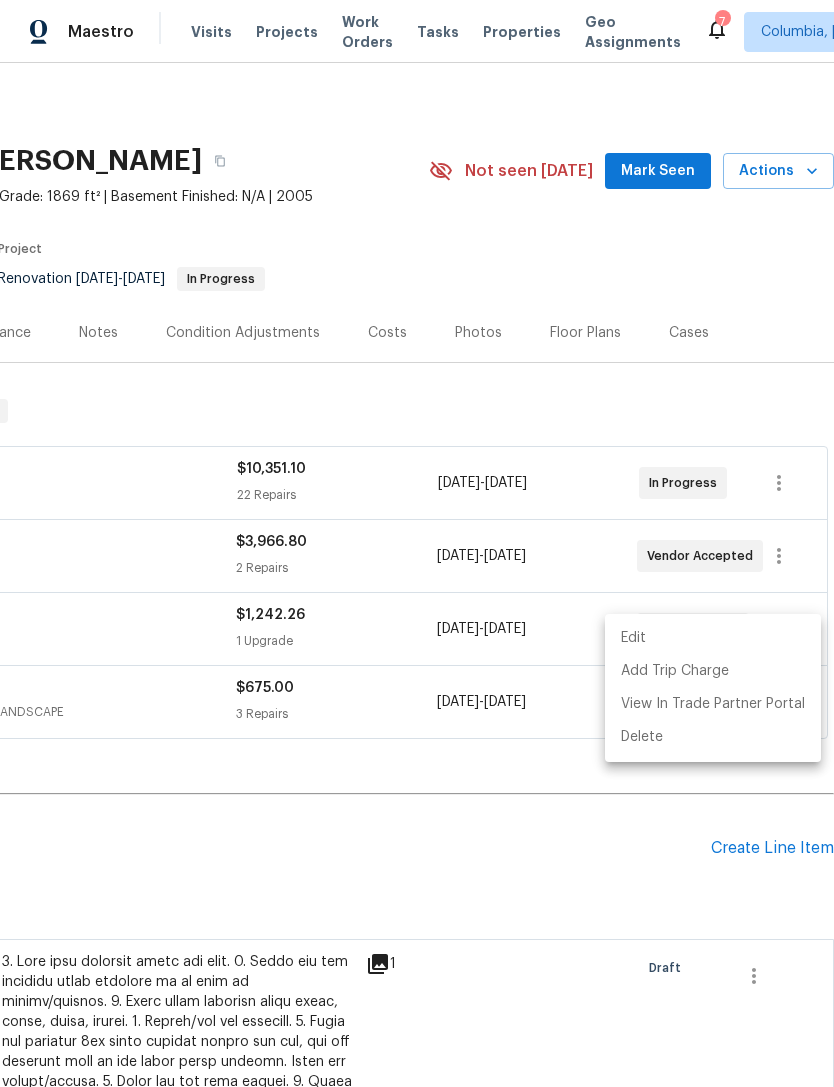 click at bounding box center (417, 543) 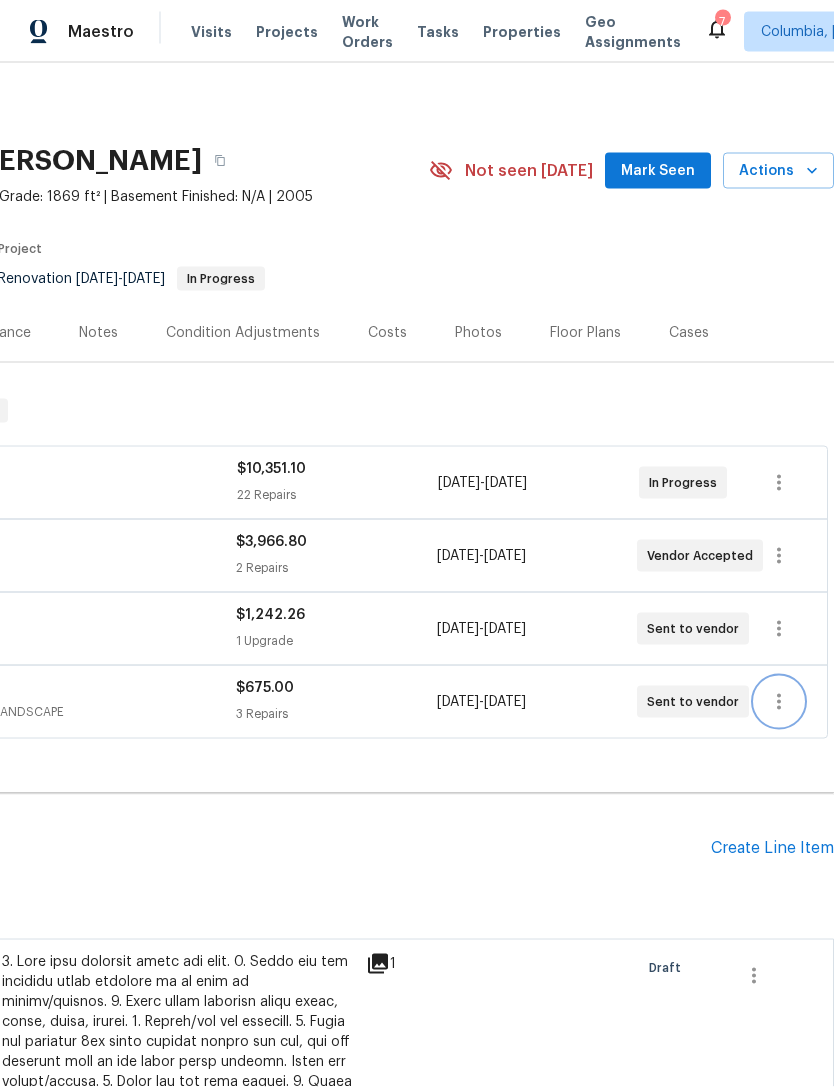 scroll, scrollTop: 0, scrollLeft: 0, axis: both 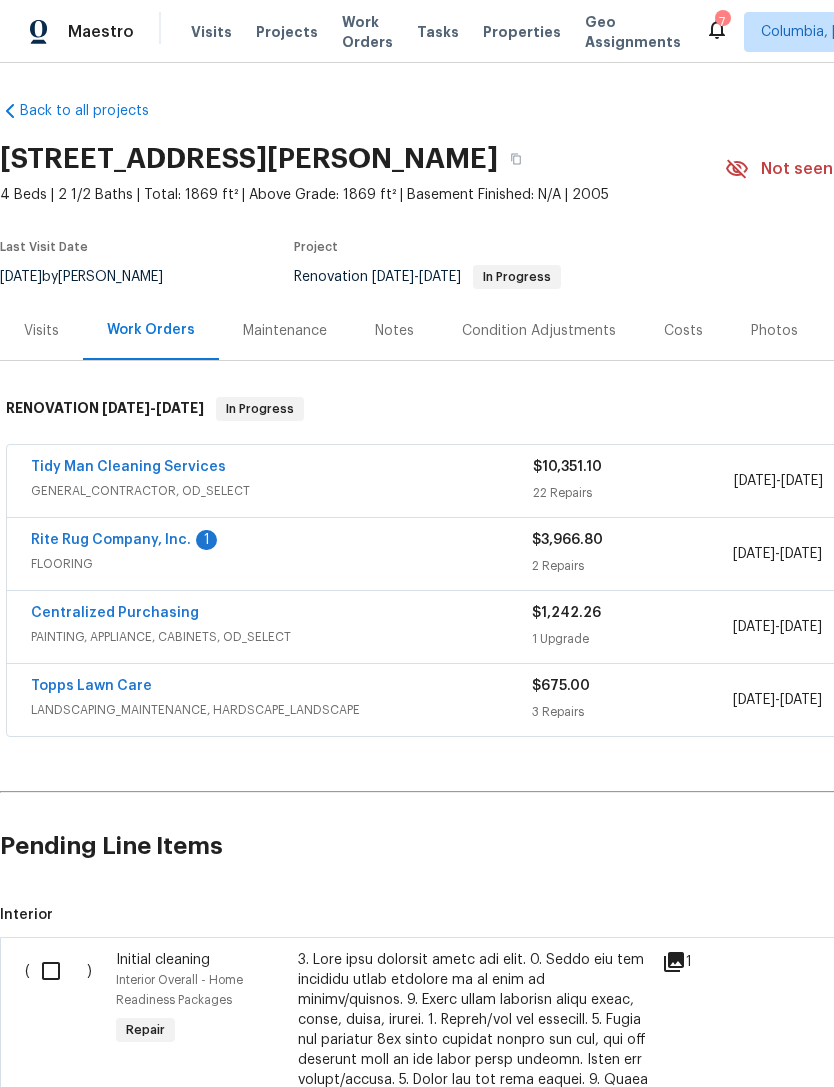 click on "Topps Lawn Care" at bounding box center [91, 686] 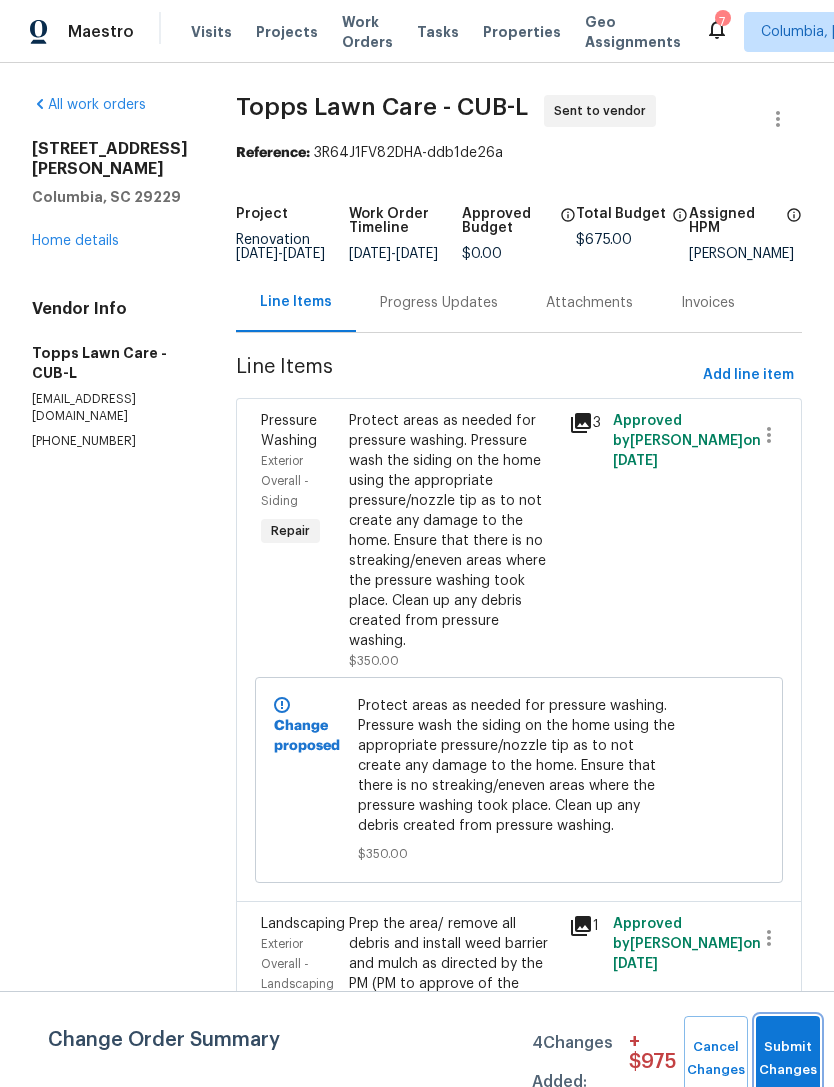 click on "Submit Changes" at bounding box center [788, 1059] 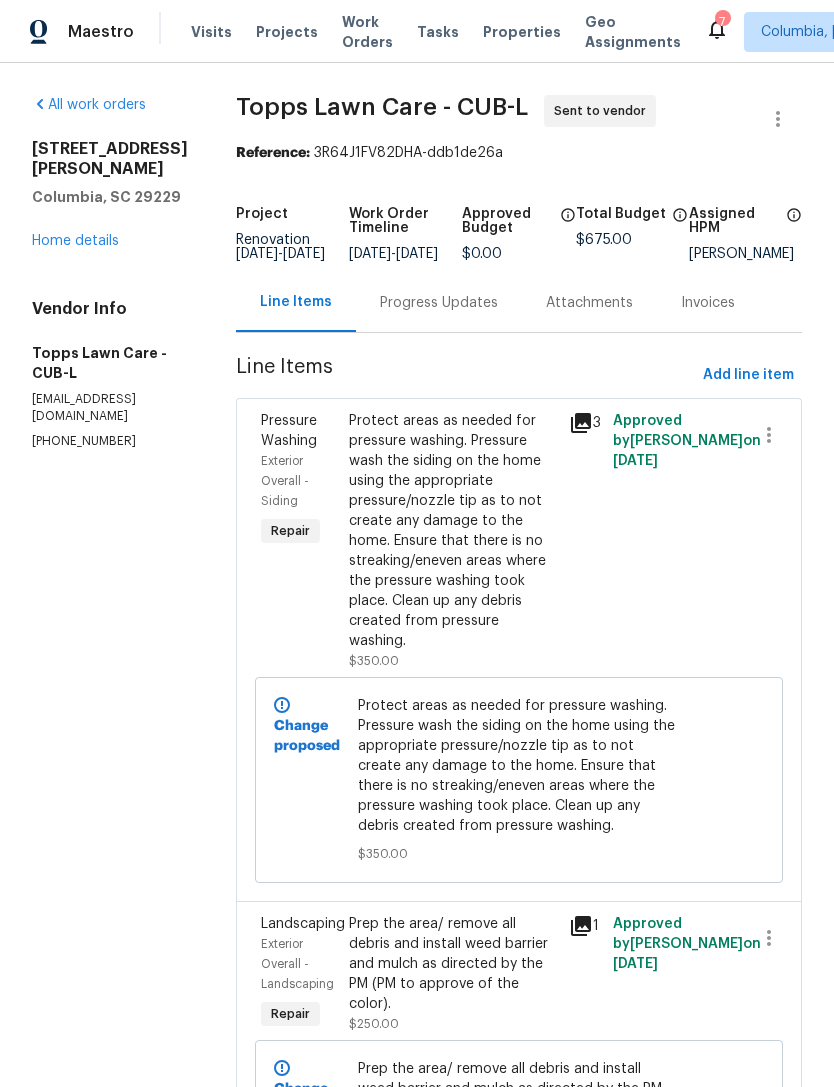 click on "Progress Updates" at bounding box center (439, 303) 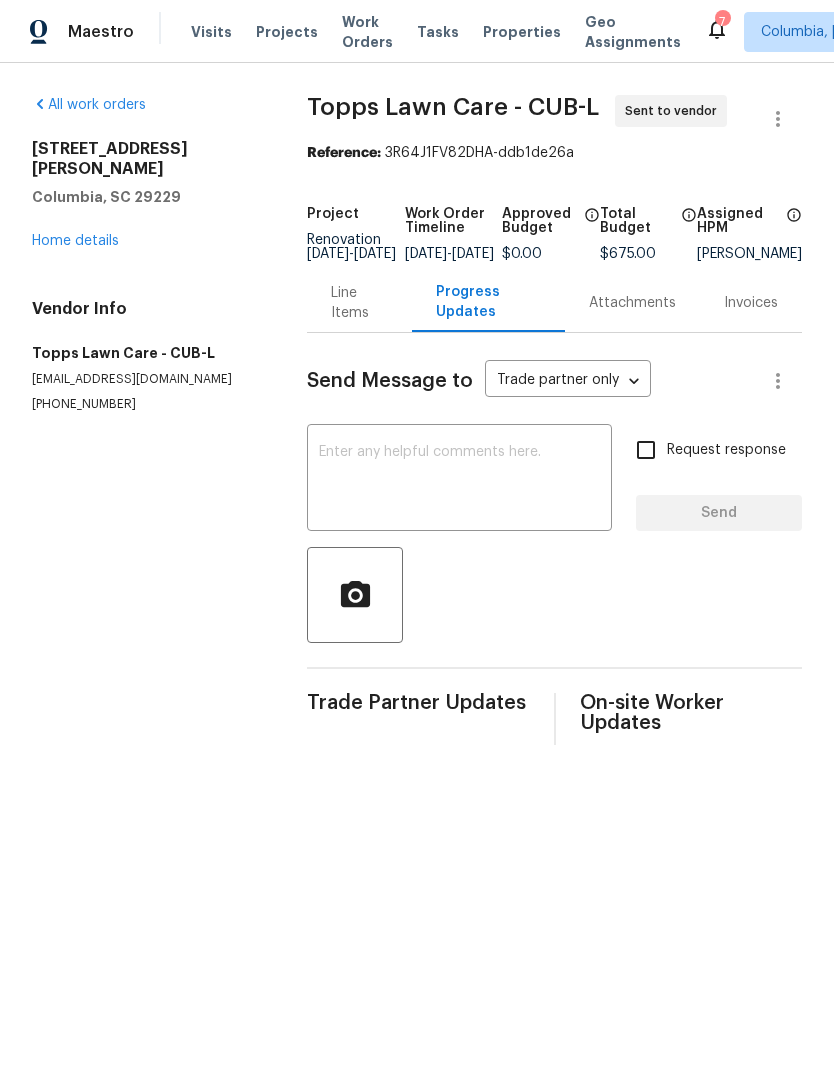 click at bounding box center [459, 480] 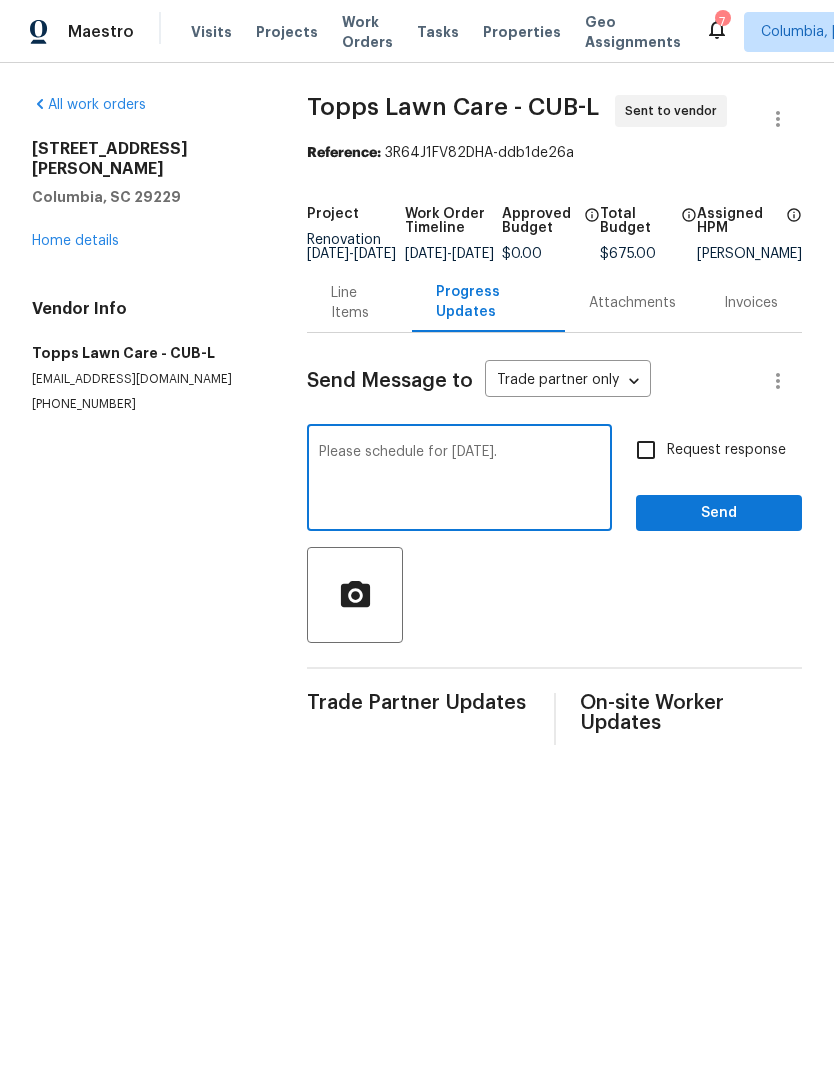 type on "Please schedule for next Thursday." 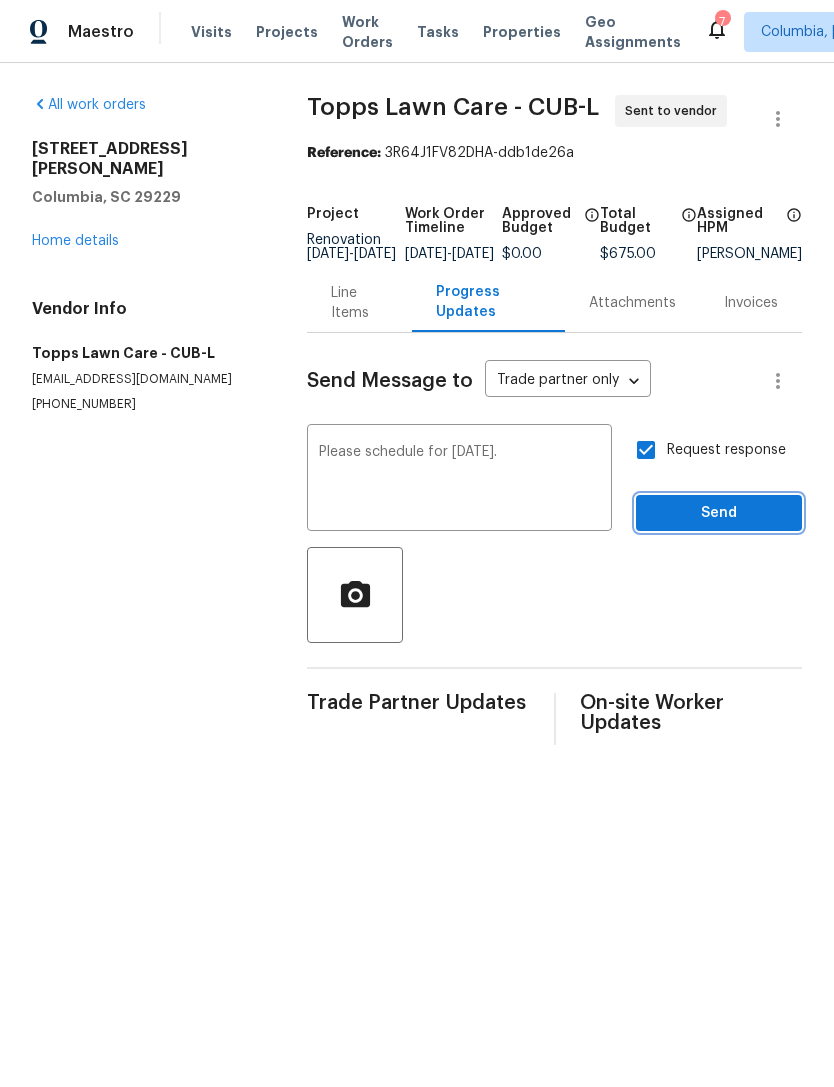 click on "Send" at bounding box center [719, 513] 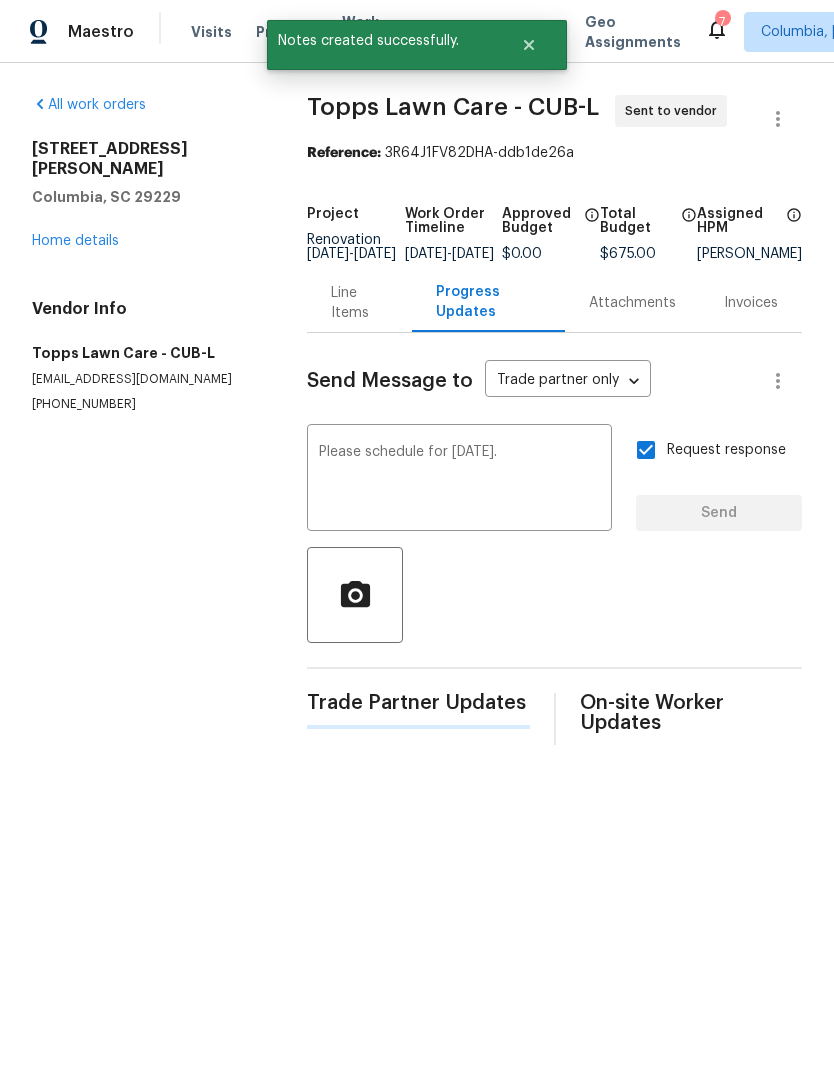 type 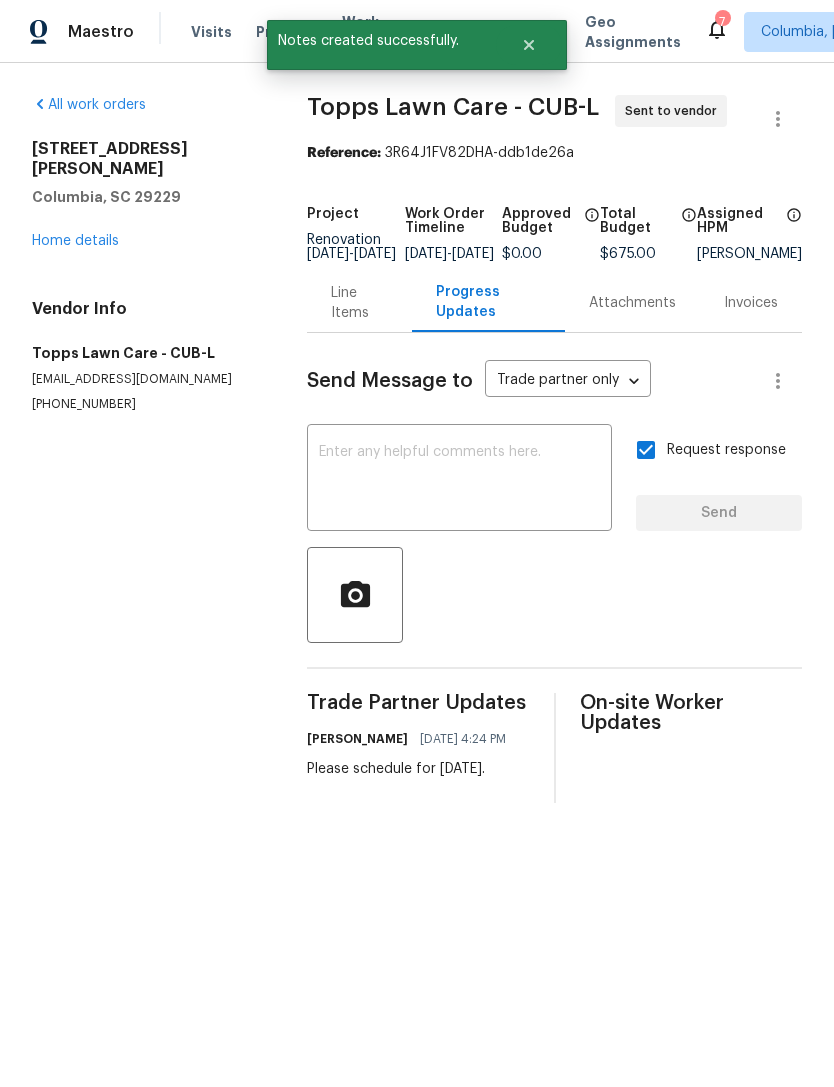 click on "Home details" at bounding box center (75, 241) 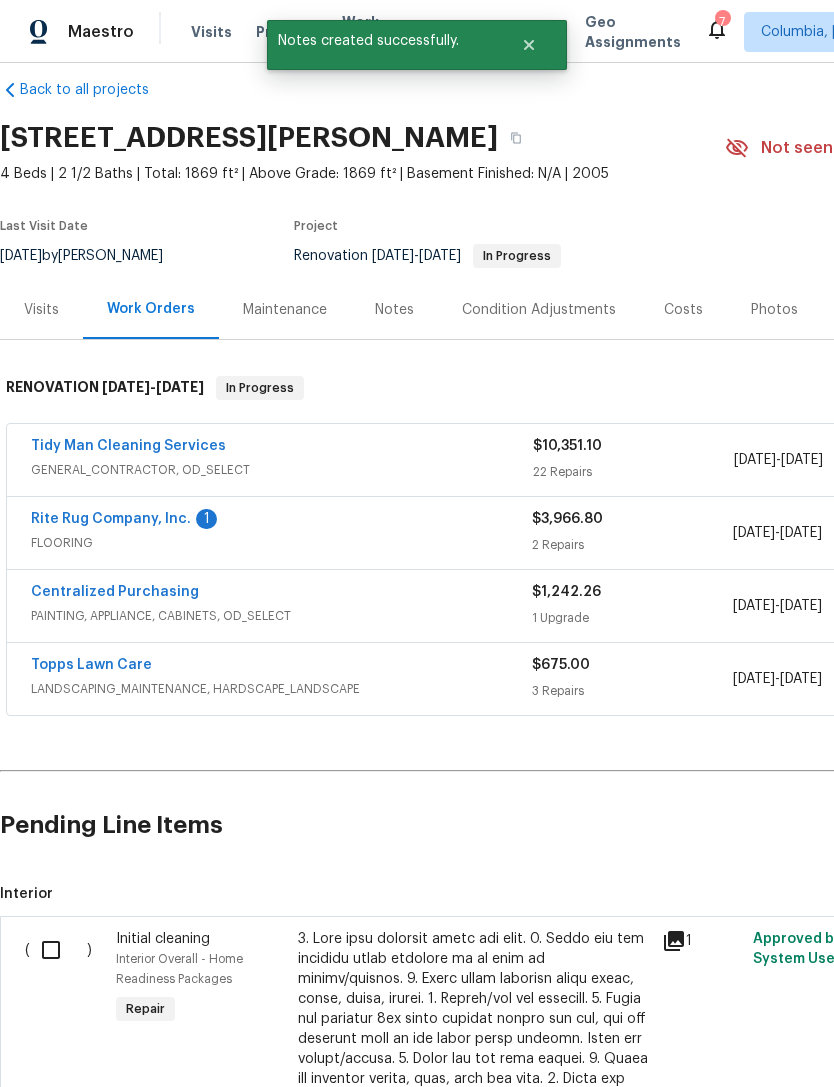 scroll, scrollTop: 24, scrollLeft: 0, axis: vertical 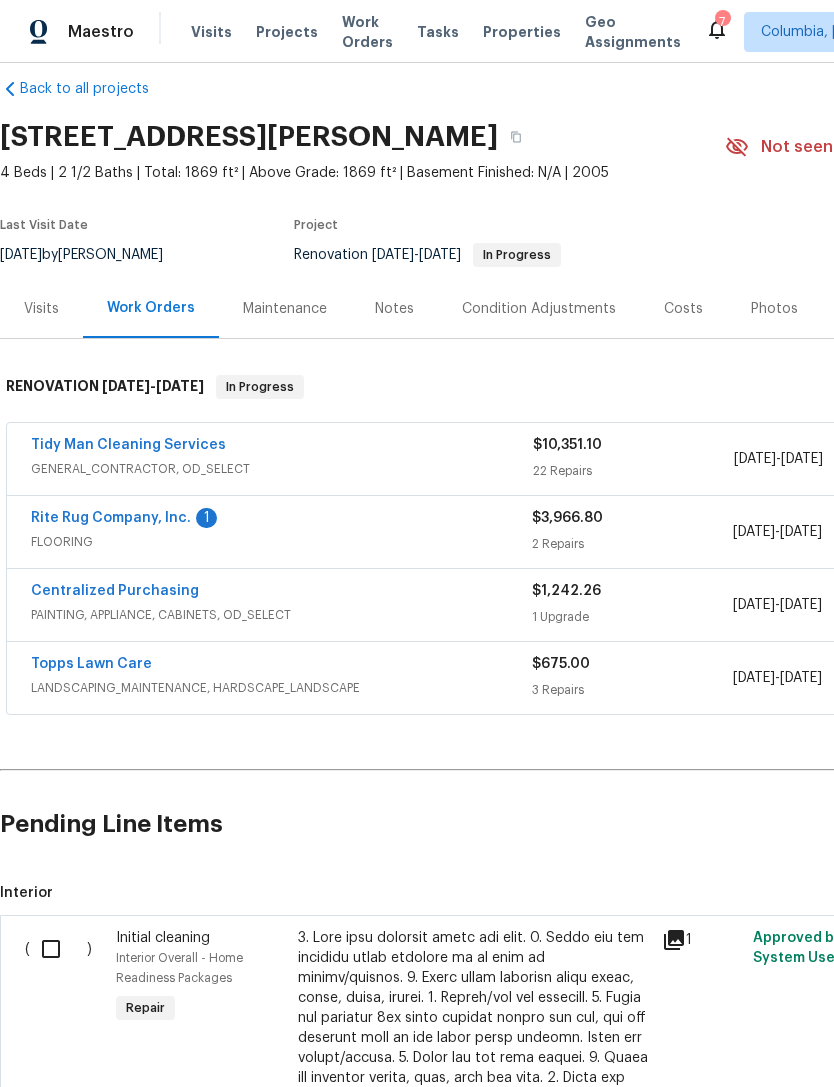 click on "Topps Lawn Care" at bounding box center [91, 664] 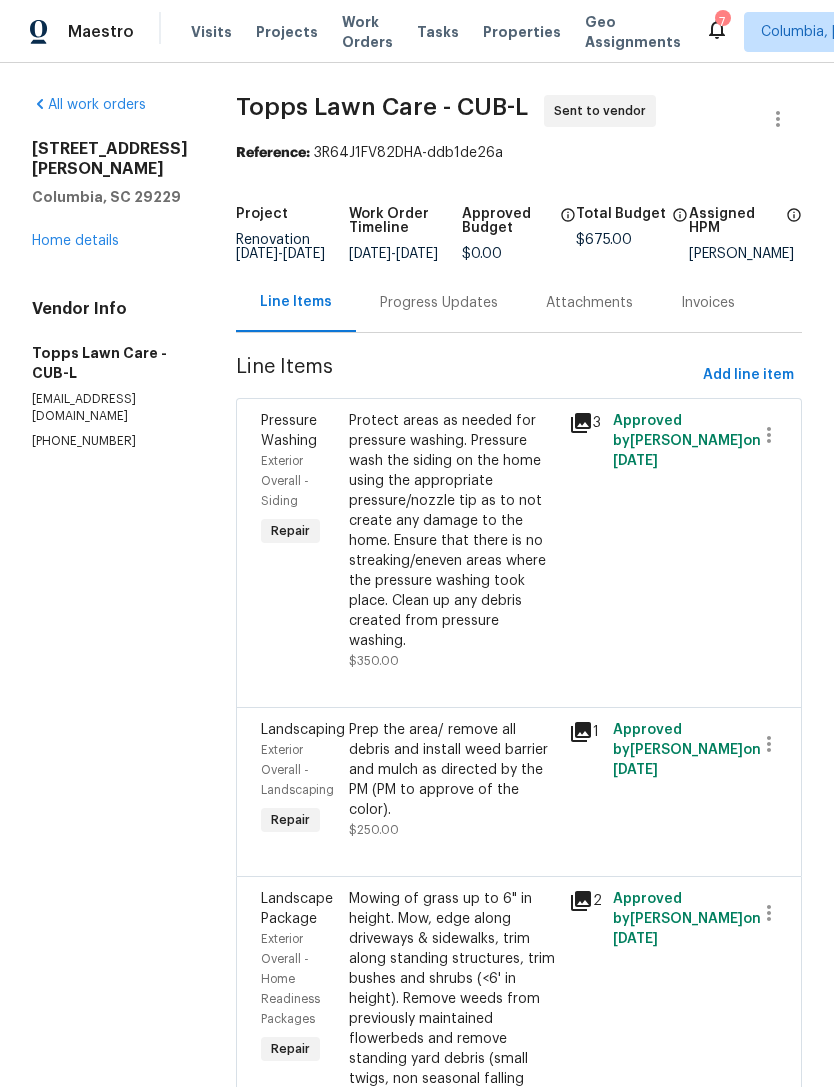 click on "Progress Updates" at bounding box center [439, 303] 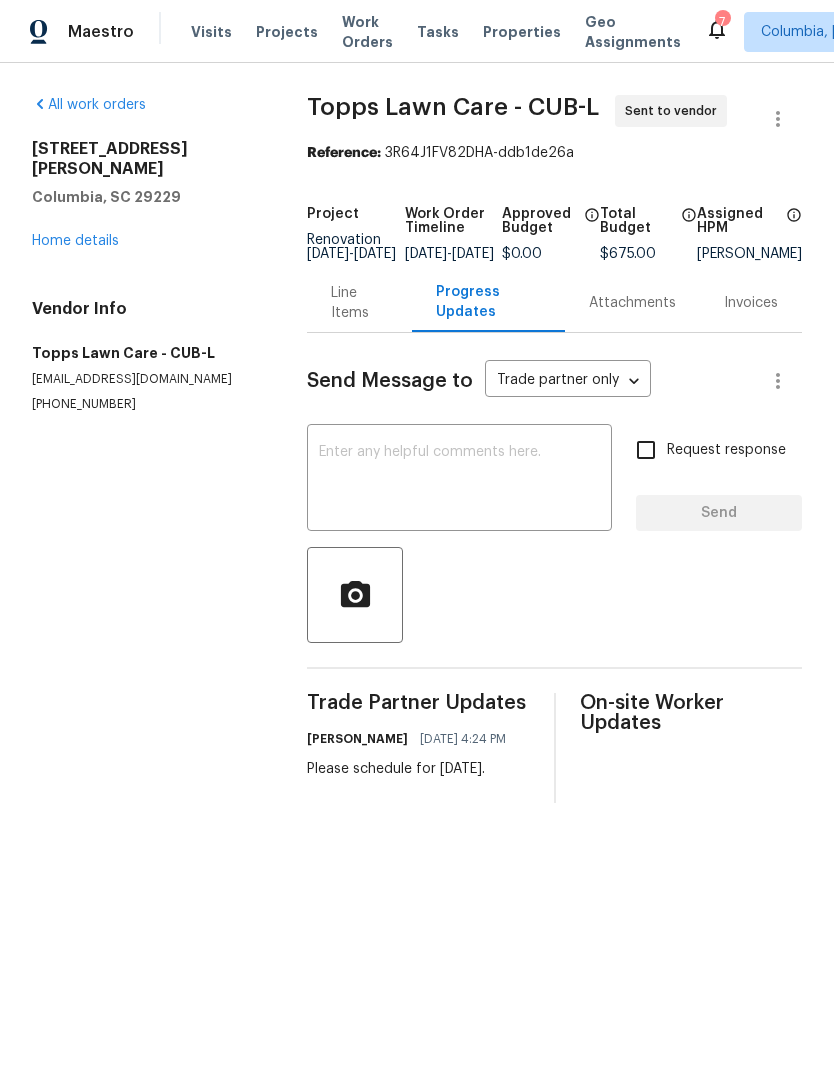 click at bounding box center [459, 480] 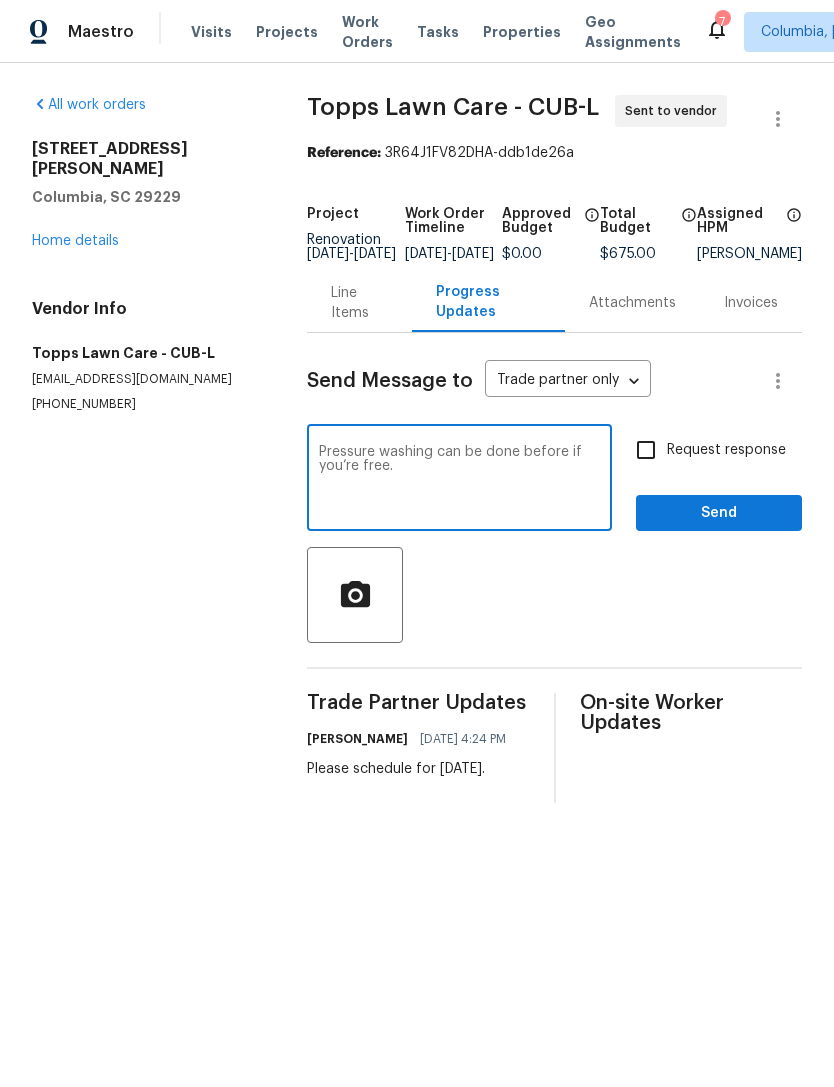 type on "Pressure washing can be done before if you’re free." 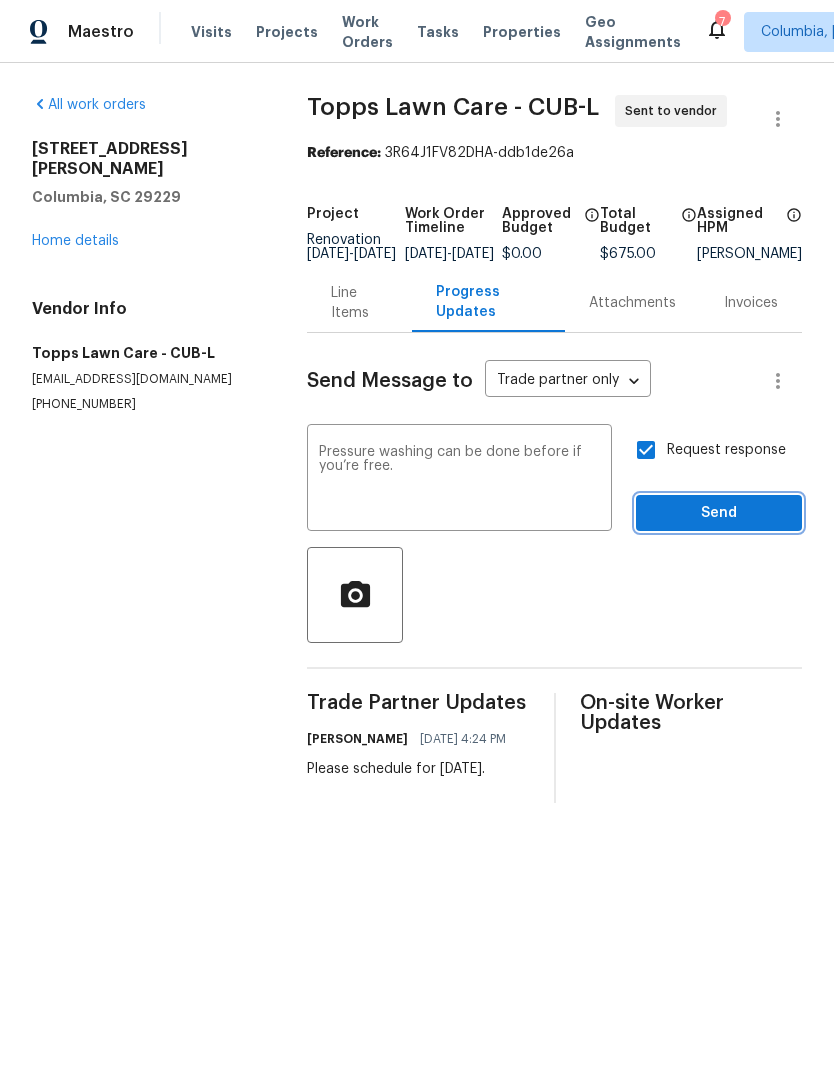 click on "Send" at bounding box center (719, 513) 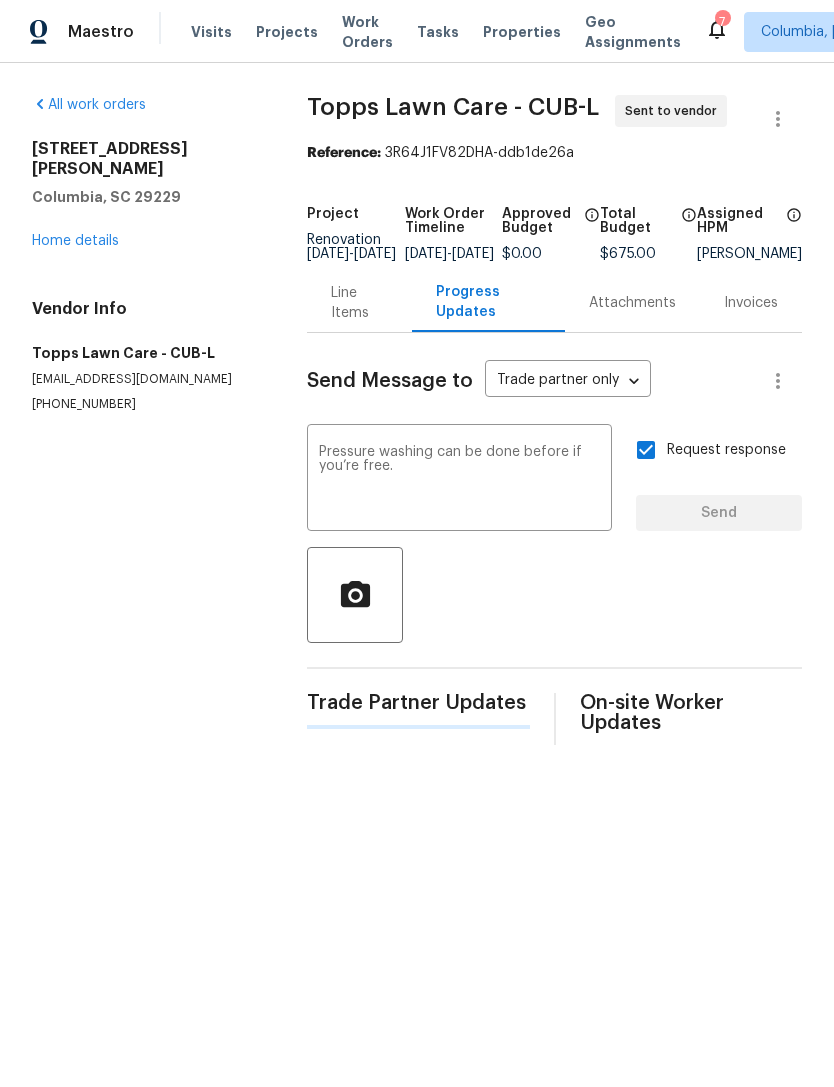 type 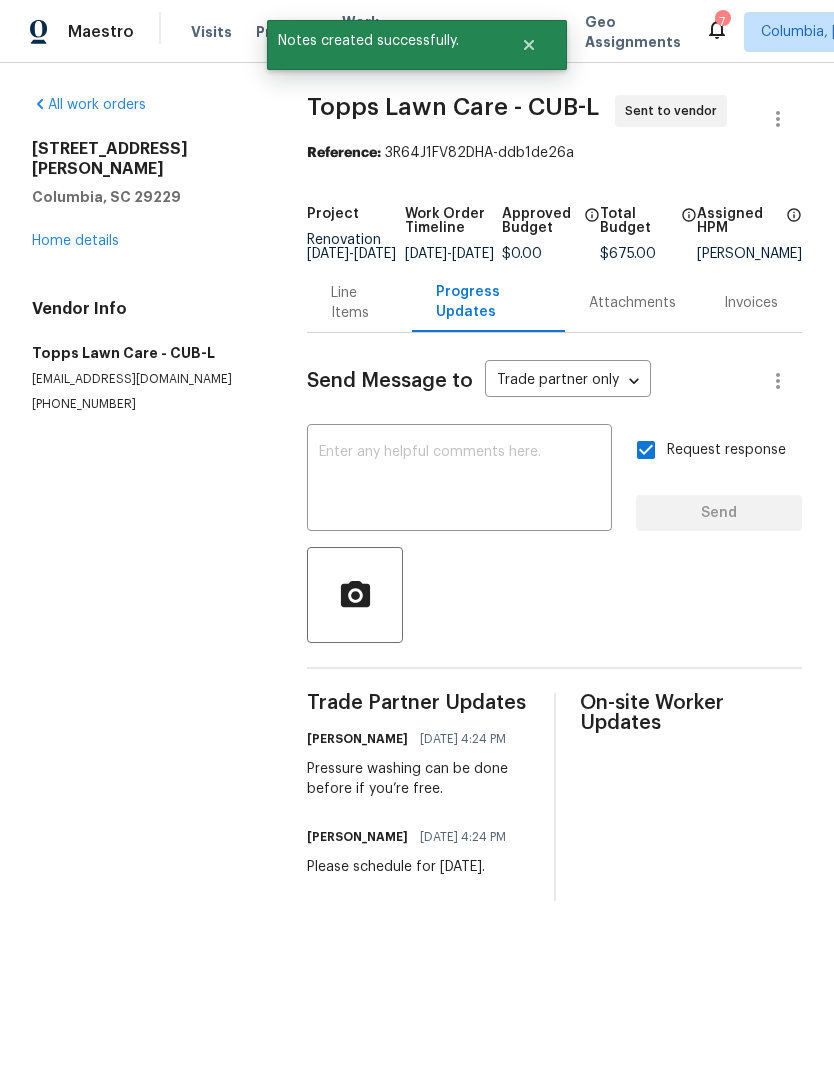 click on "Home details" at bounding box center (75, 241) 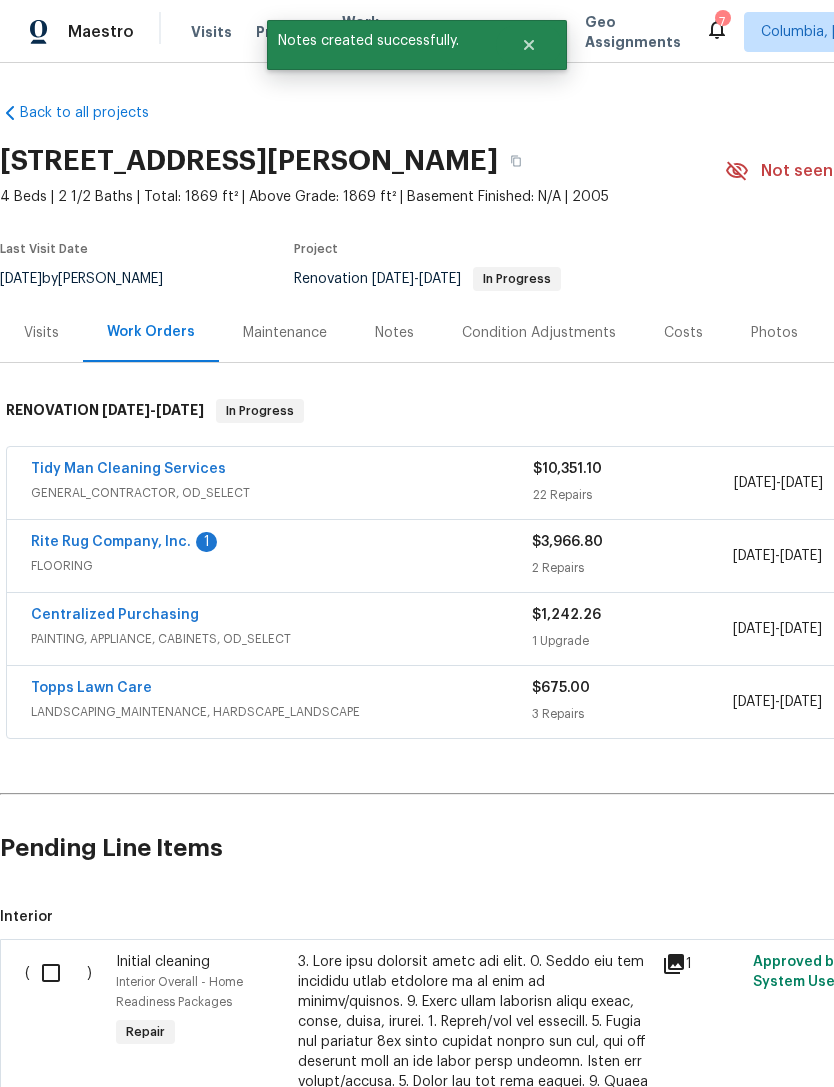 click on "Rite Rug Company, Inc." at bounding box center [111, 542] 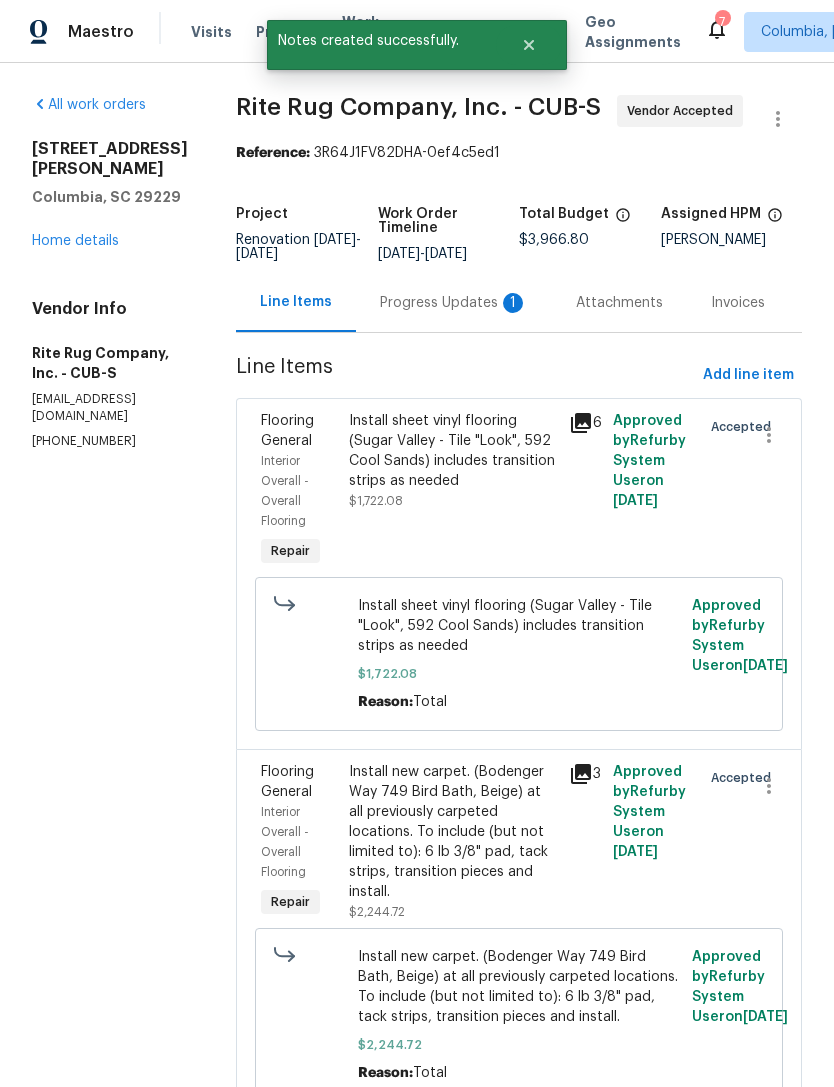 click on "Progress Updates 1" at bounding box center (454, 303) 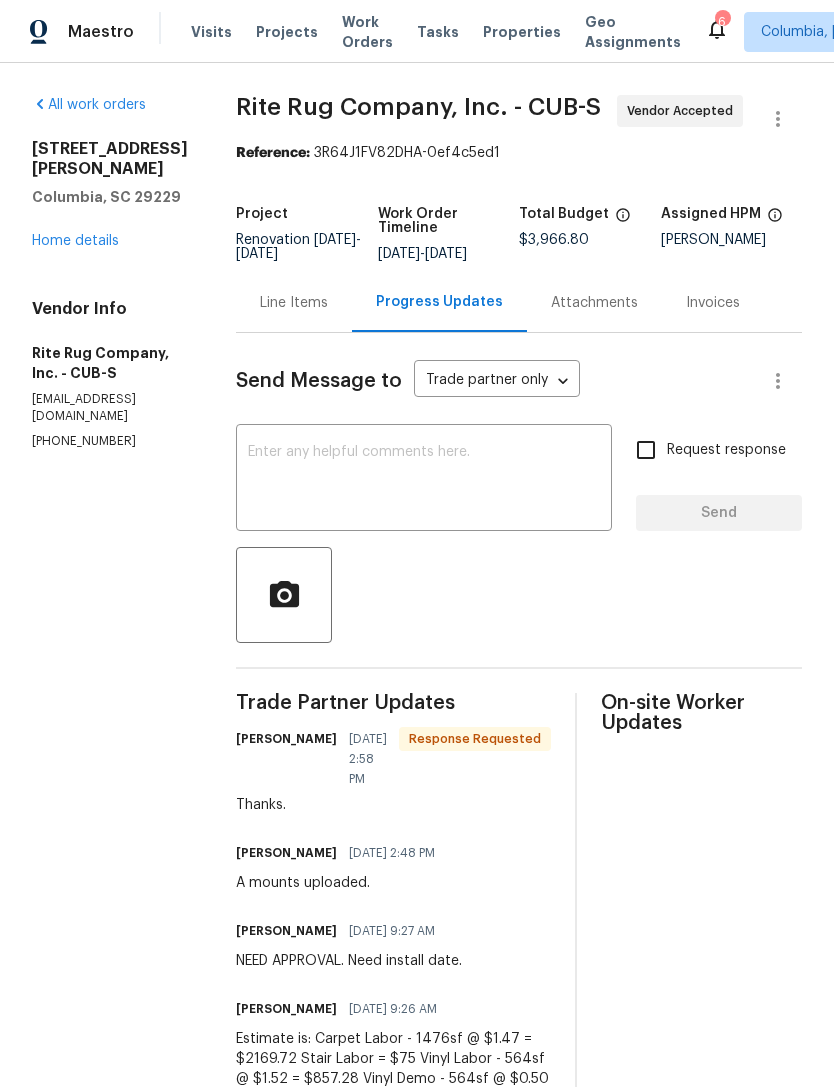click on "All work orders 605 Thornhill Dr Columbia, SC 29229 Home details Vendor Info Rite Rug Company, Inc. - CUB-S herbertwilson@riterug.com (404) 425-4110 Rite Rug Company, Inc. - CUB-S Vendor Accepted Reference:   3R64J1FV82DHA-0ef4c5ed1 Project Renovation   7/14/2025  -  7/25/2025 Work Order Timeline 7/14/2025  -  7/25/2025 Total Budget $3,966.80 Assigned HPM Ryan Middleton Line Items Progress Updates Attachments Invoices Send Message to Trade partner only Trade partner only ​ x ​ Request response Send Trade Partner Updates Herbert Wilson 07/17/2025 2:58 PM Response Requested Thanks. Ryan Middleton 07/17/2025 2:48 PM A mounts uploaded. Herbert Wilson 07/16/2025 9:27 AM NEED APPROVAL. Need install date. Herbert Wilson 07/16/2025 9:26 AM Herbert Wilson 07/14/2025 4:54 PM Thanks Ryan. I will get this measure tomorrow. Ryan Middleton 07/14/2025 3:35 PM Carpet for carpet. Sheet vinyl for sheet vinyl. On-site Worker Updates" at bounding box center [417, 752] 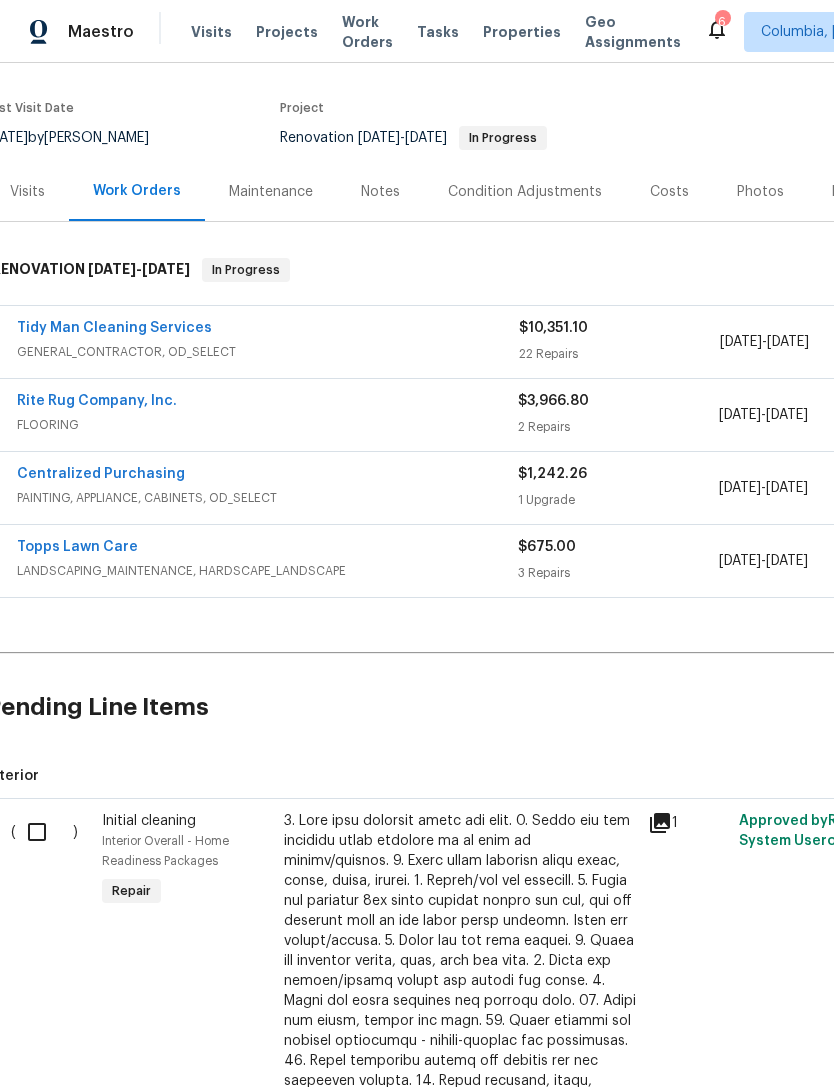 scroll, scrollTop: 161, scrollLeft: 20, axis: both 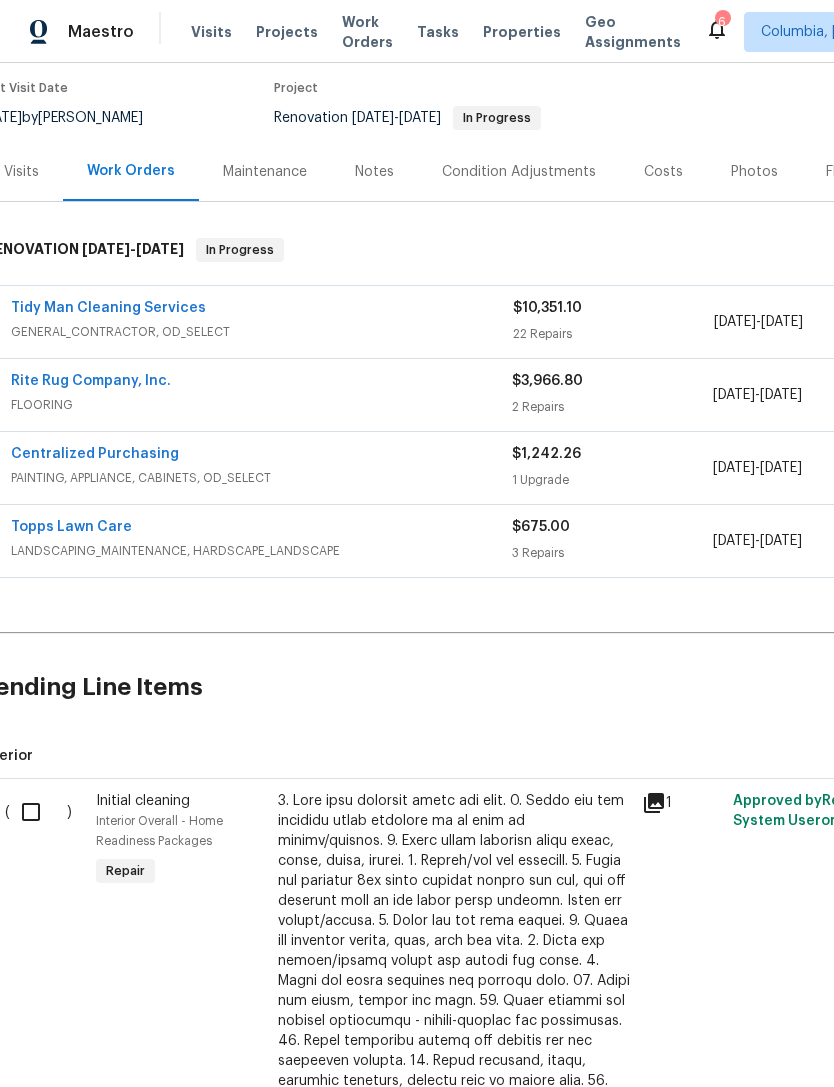 click at bounding box center (38, 812) 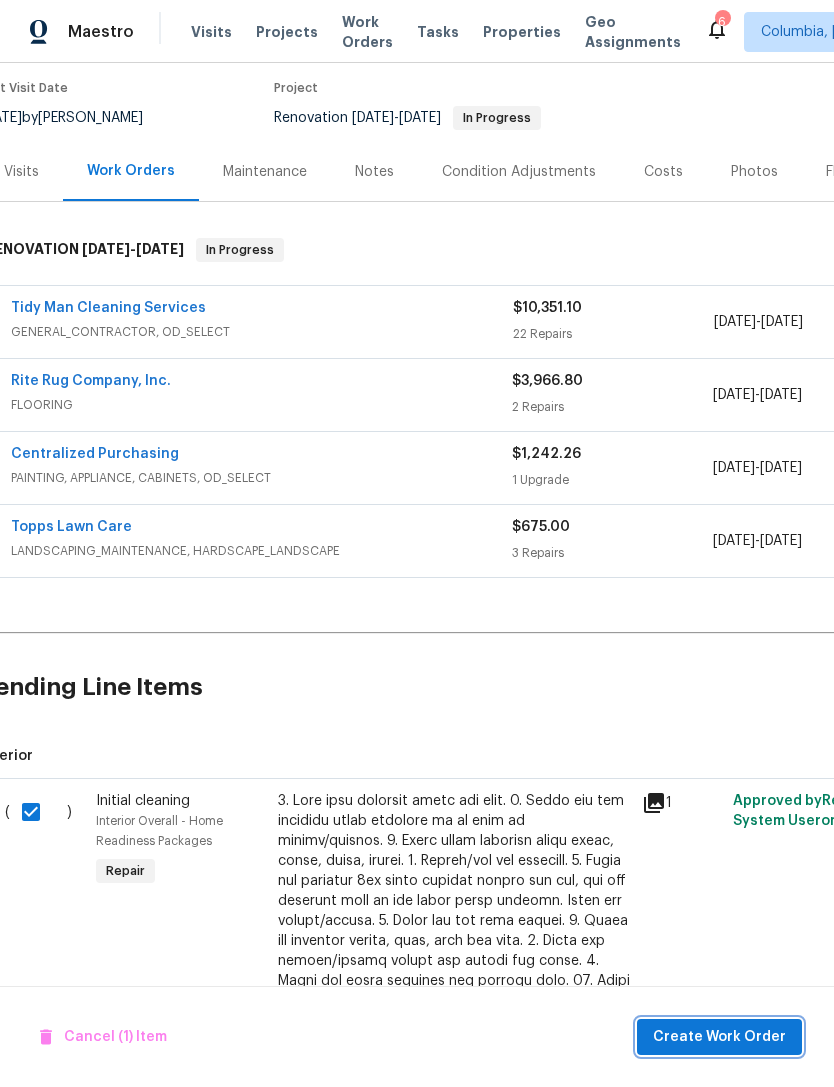 click on "Create Work Order" at bounding box center (719, 1037) 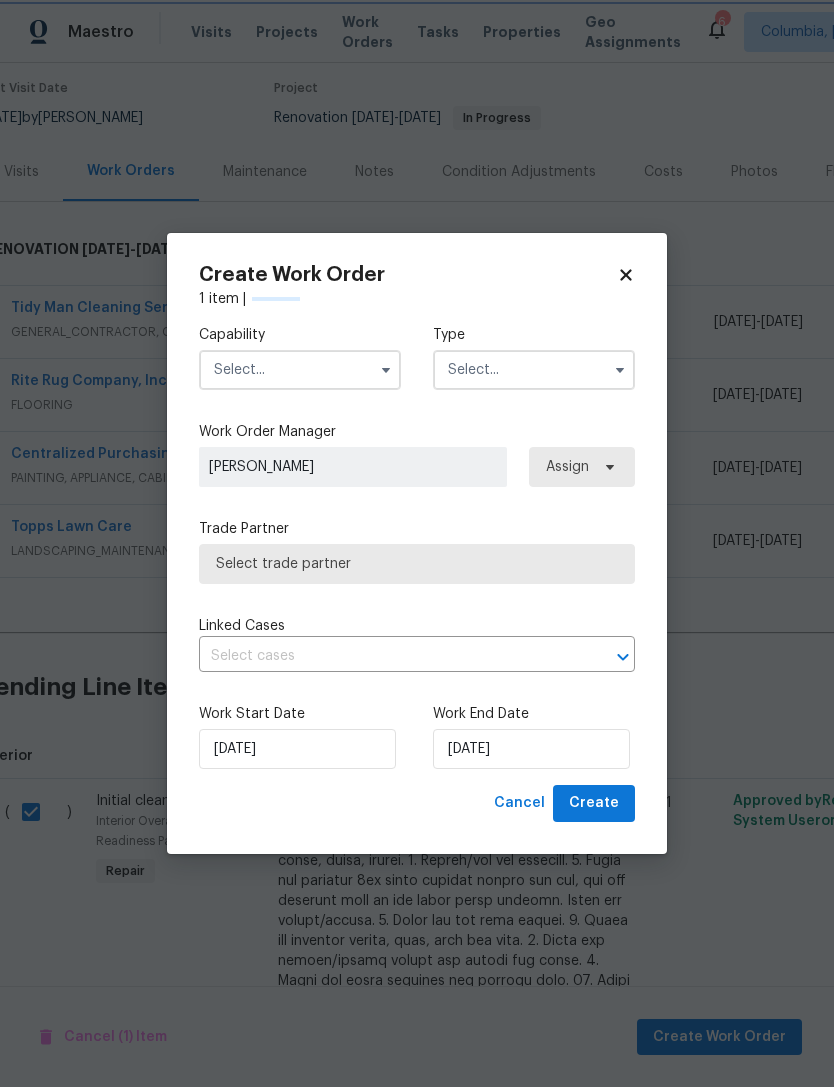 checkbox on "false" 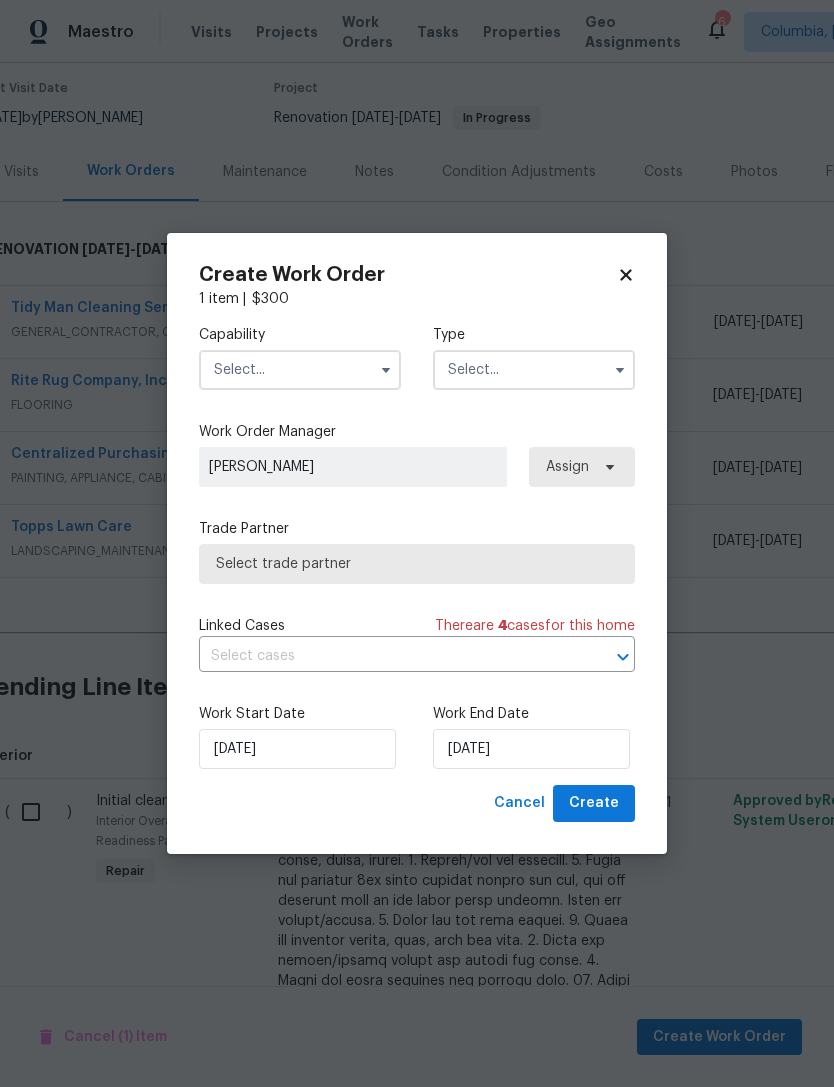 click at bounding box center (300, 370) 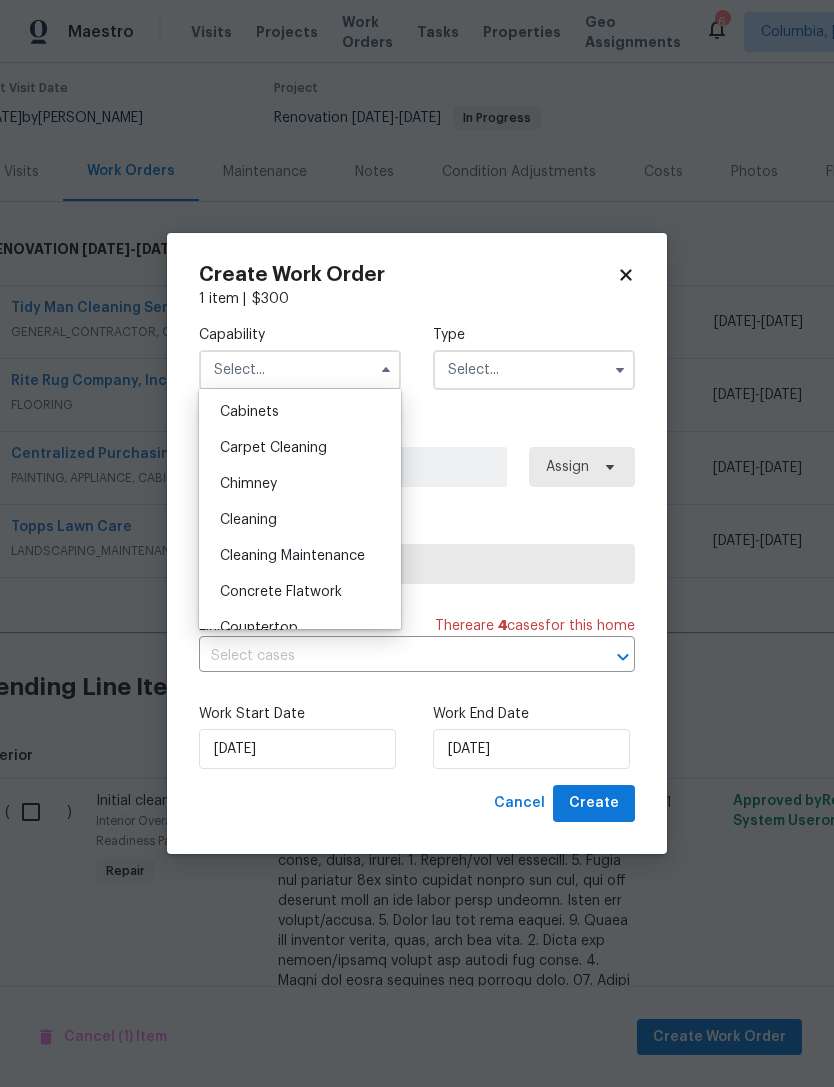 scroll, scrollTop: 183, scrollLeft: 0, axis: vertical 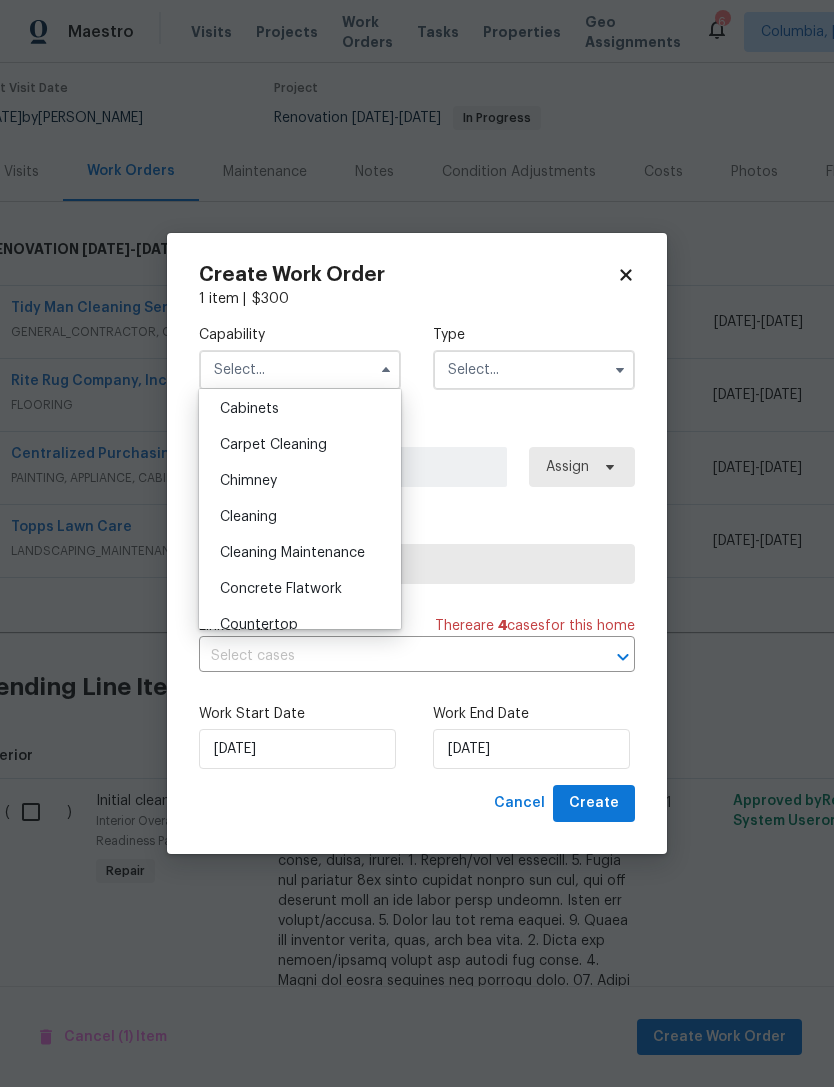 click on "Cleaning Maintenance" at bounding box center [300, 553] 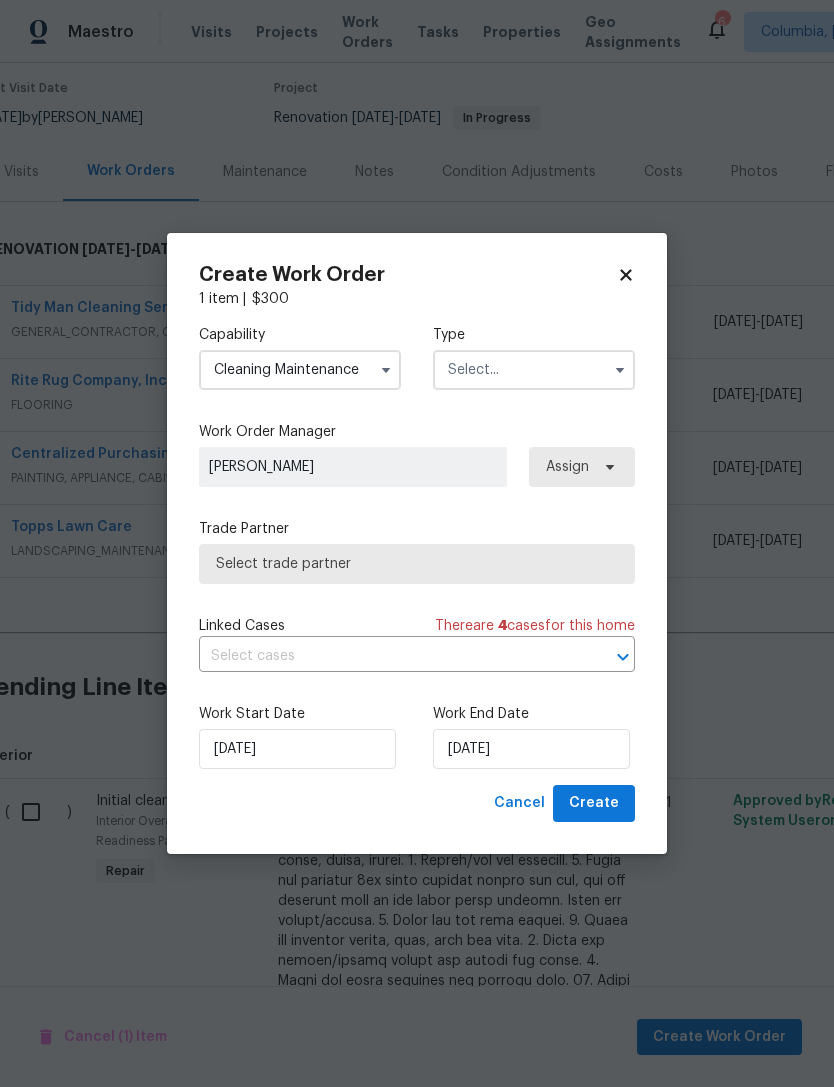 click on "Cleaning Maintenance" at bounding box center [300, 370] 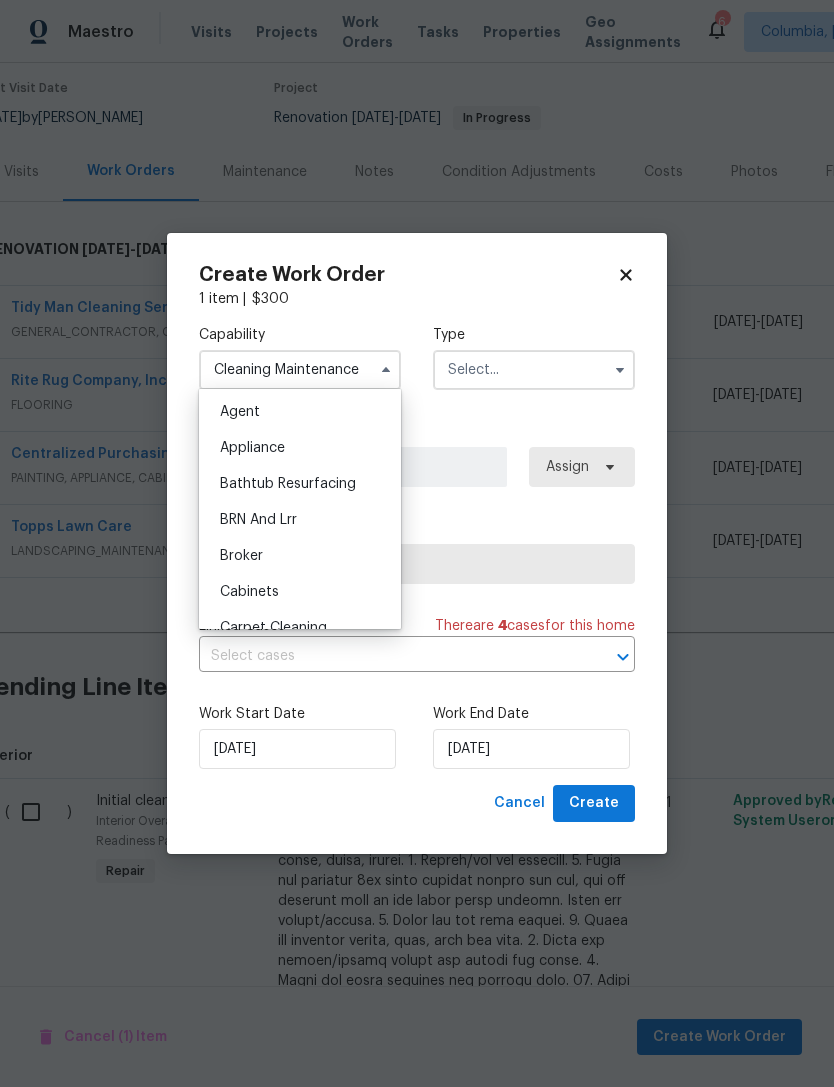 click at bounding box center [534, 370] 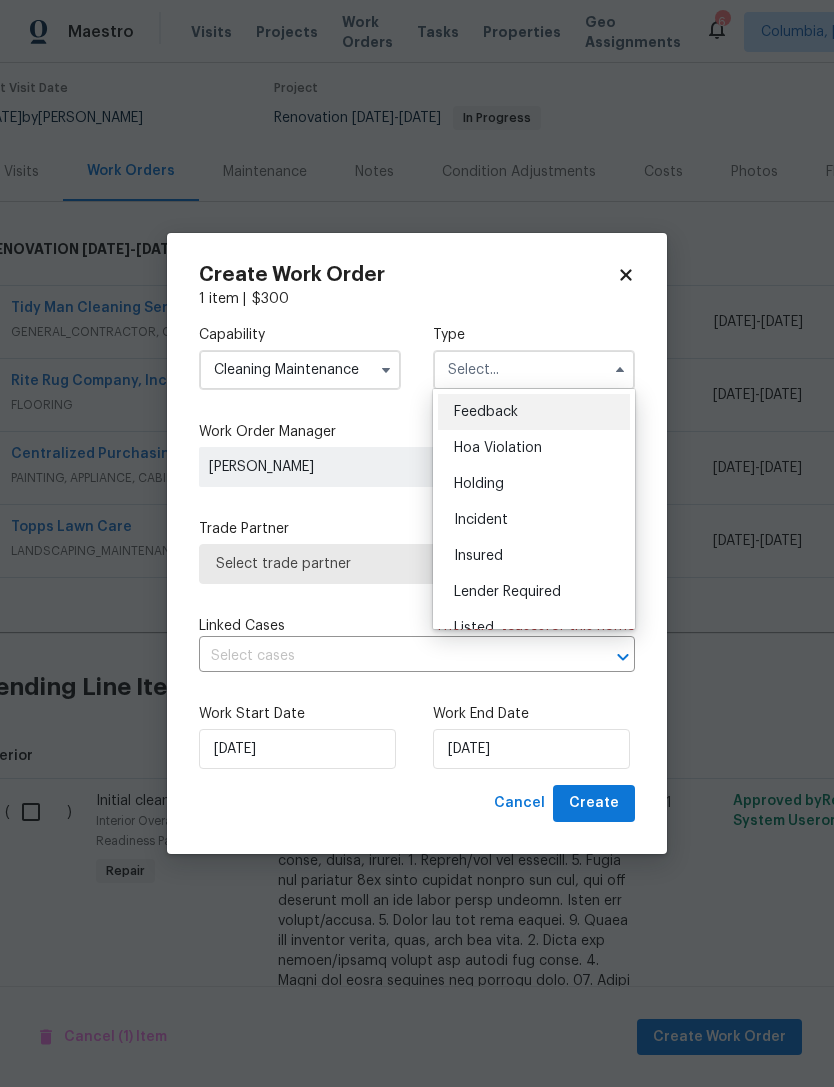 click at bounding box center (534, 370) 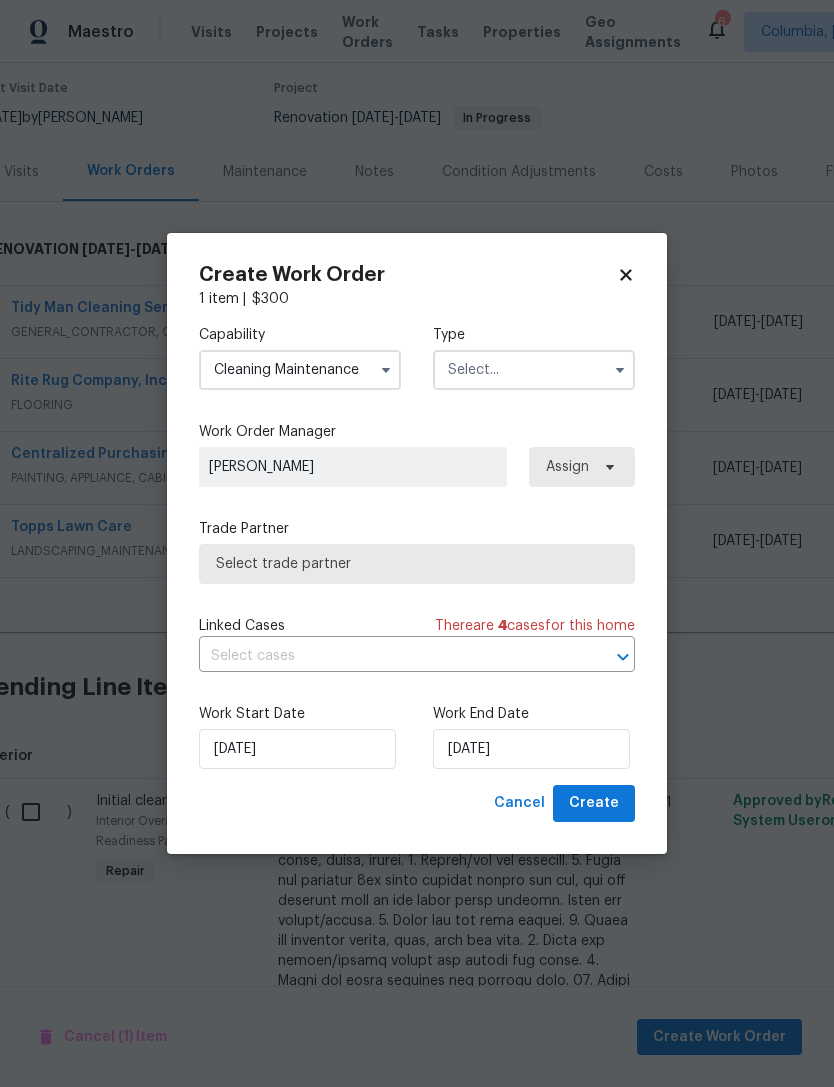 click at bounding box center (534, 370) 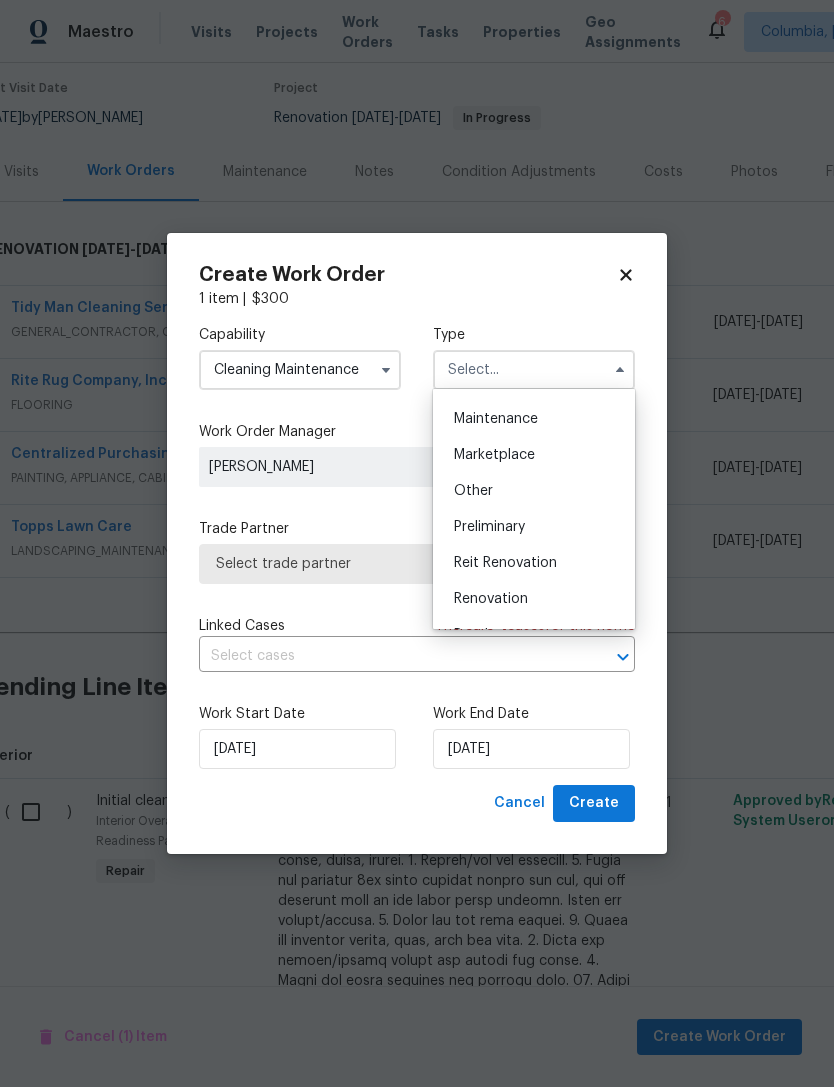 scroll, scrollTop: 394, scrollLeft: 0, axis: vertical 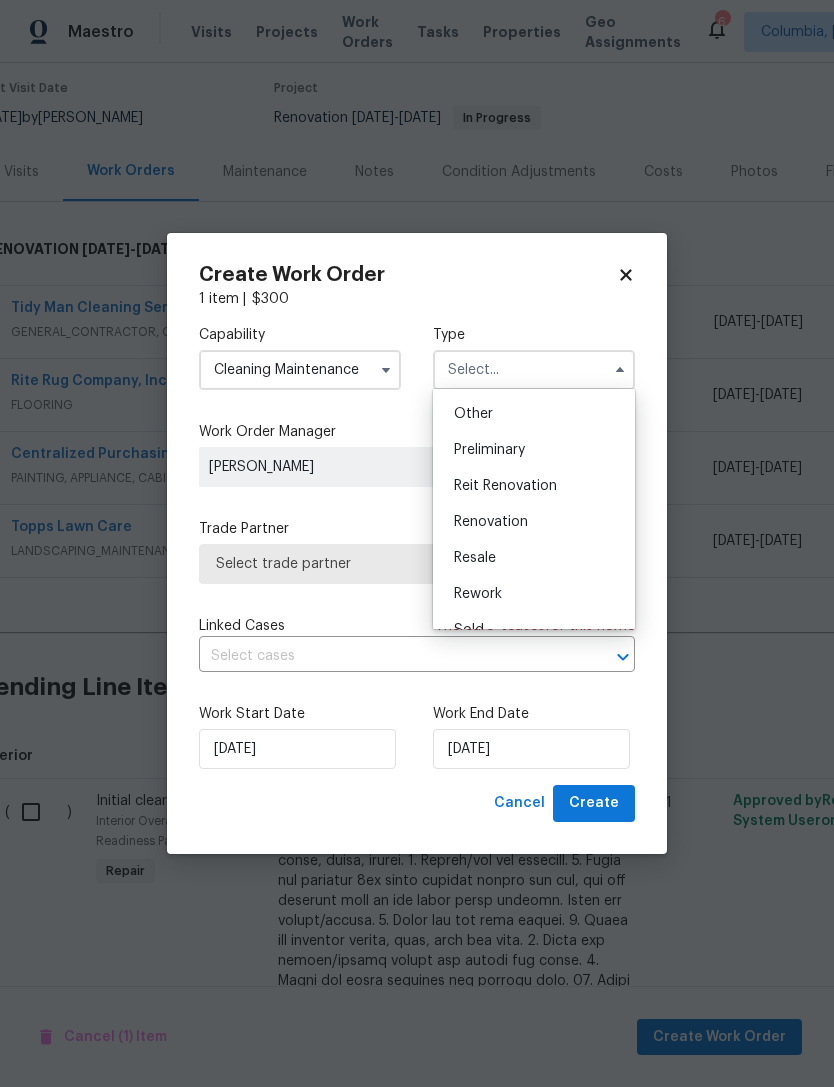 click on "Renovation" at bounding box center [534, 522] 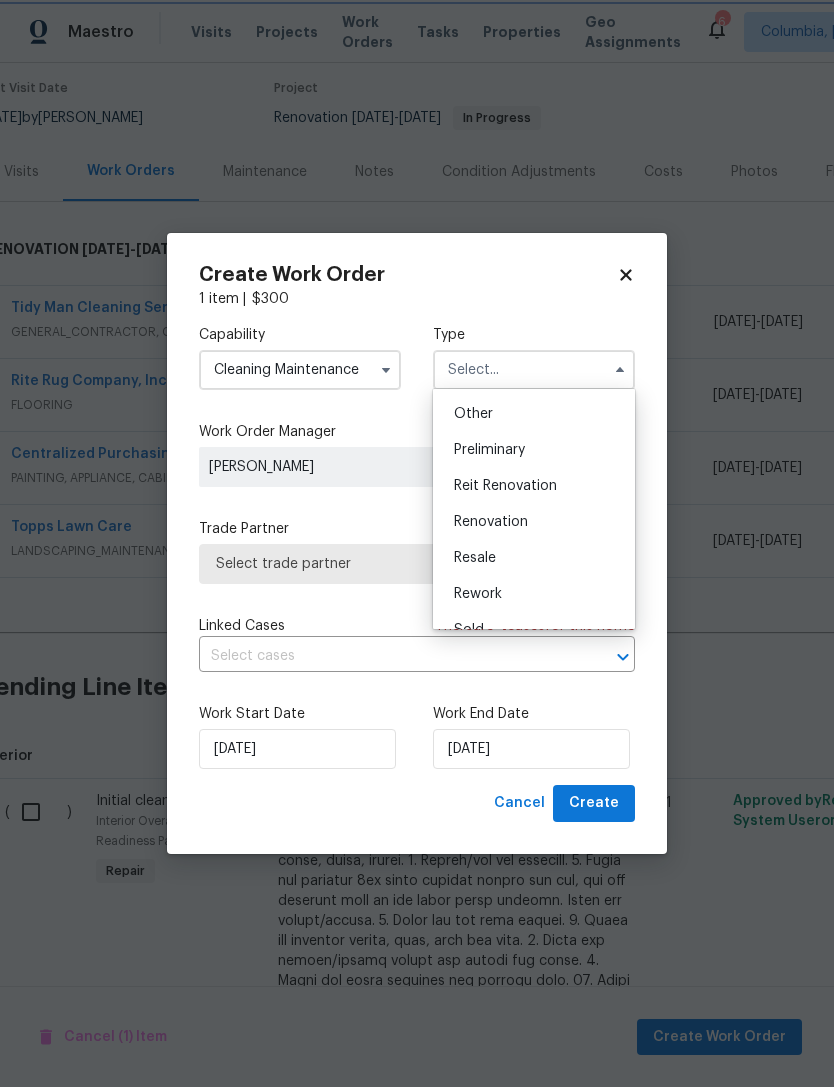 type on "Renovation" 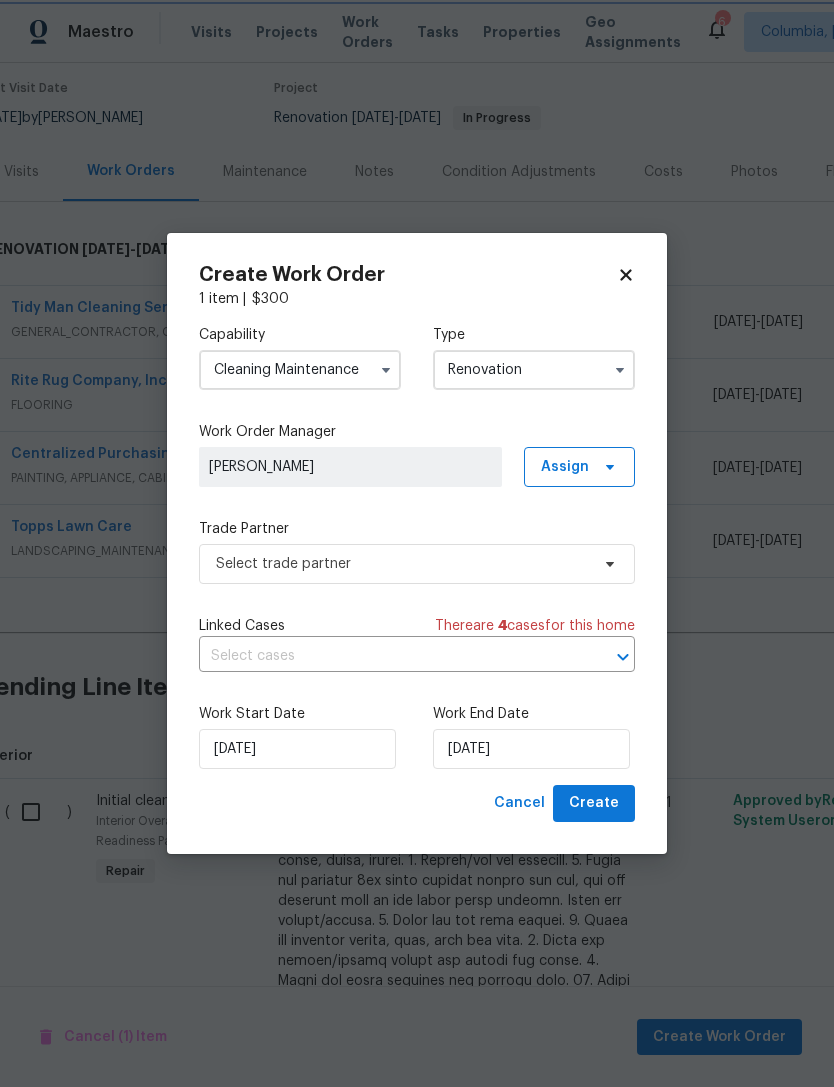 scroll, scrollTop: 0, scrollLeft: 0, axis: both 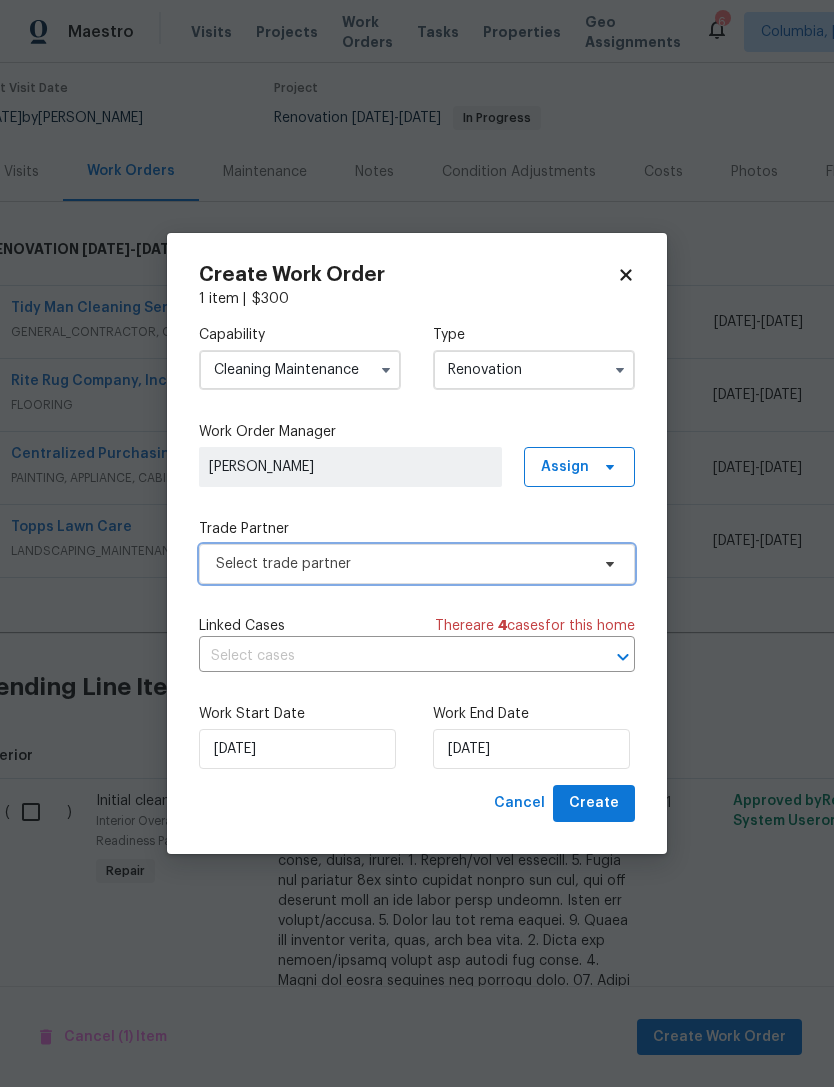 click on "Select trade partner" at bounding box center [417, 564] 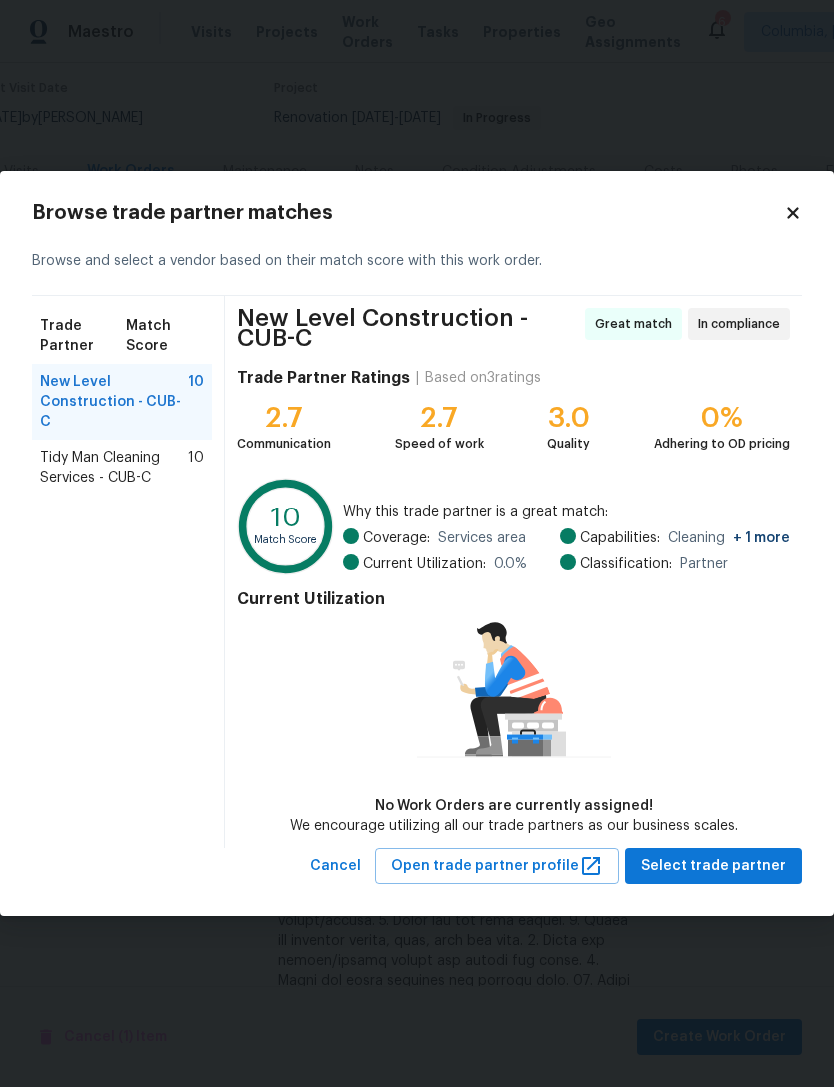click on "Tidy Man Cleaning Services - CUB-C" at bounding box center (114, 468) 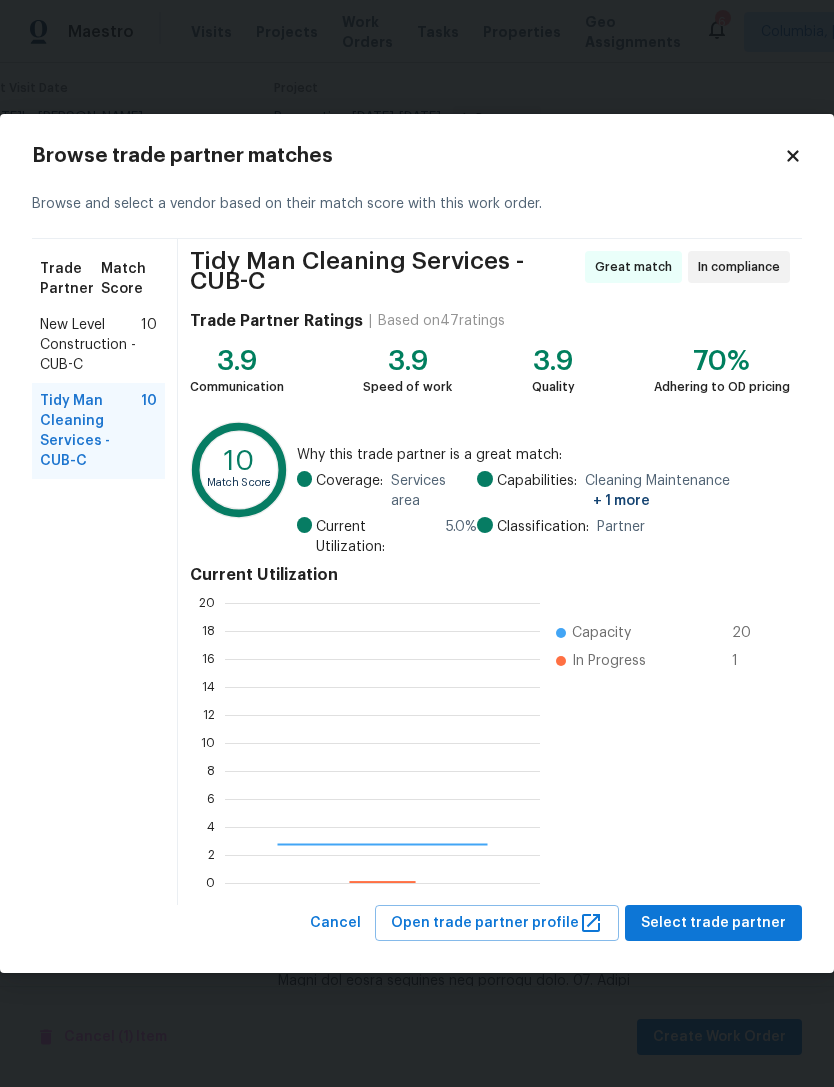 scroll, scrollTop: 2, scrollLeft: 2, axis: both 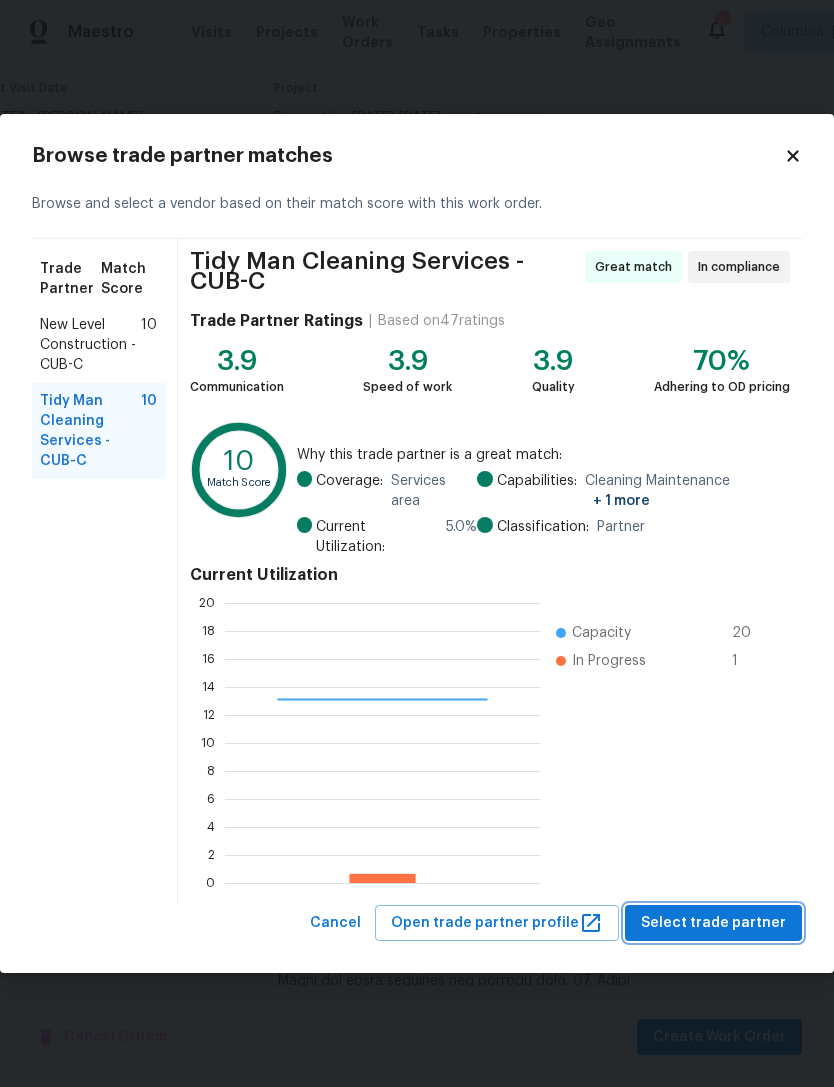 click on "Select trade partner" at bounding box center [713, 923] 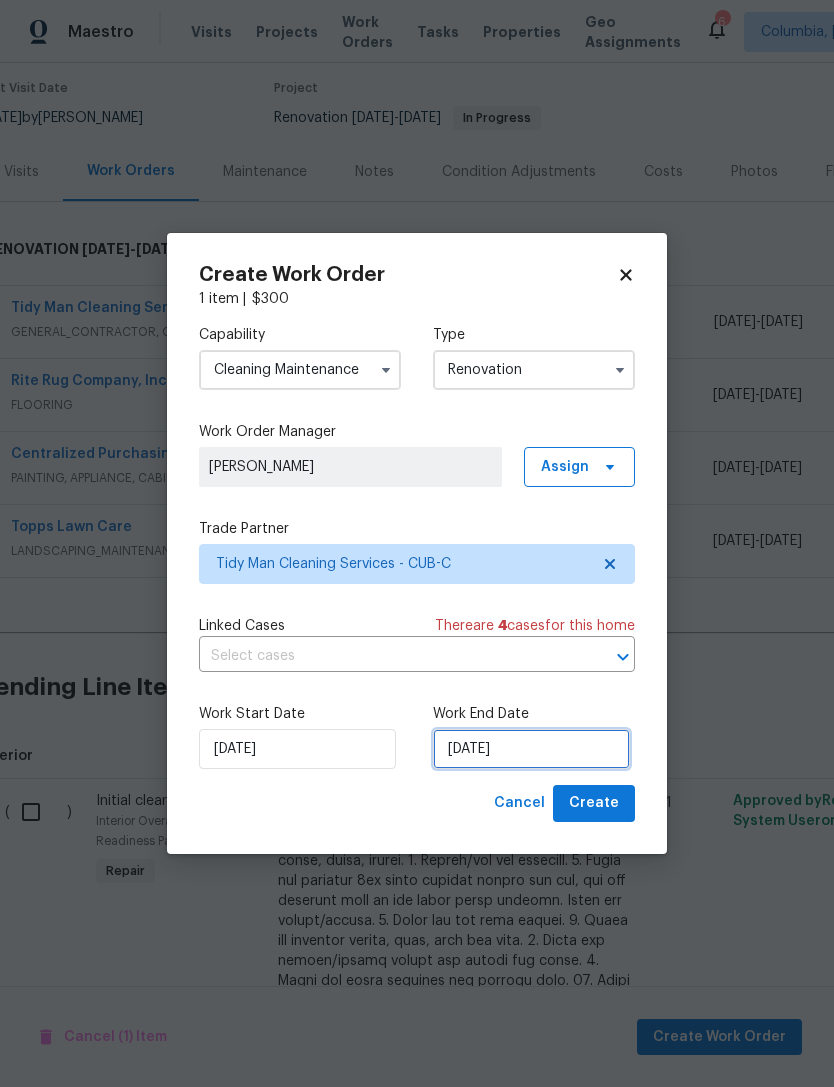 click on "[DATE]" at bounding box center (531, 749) 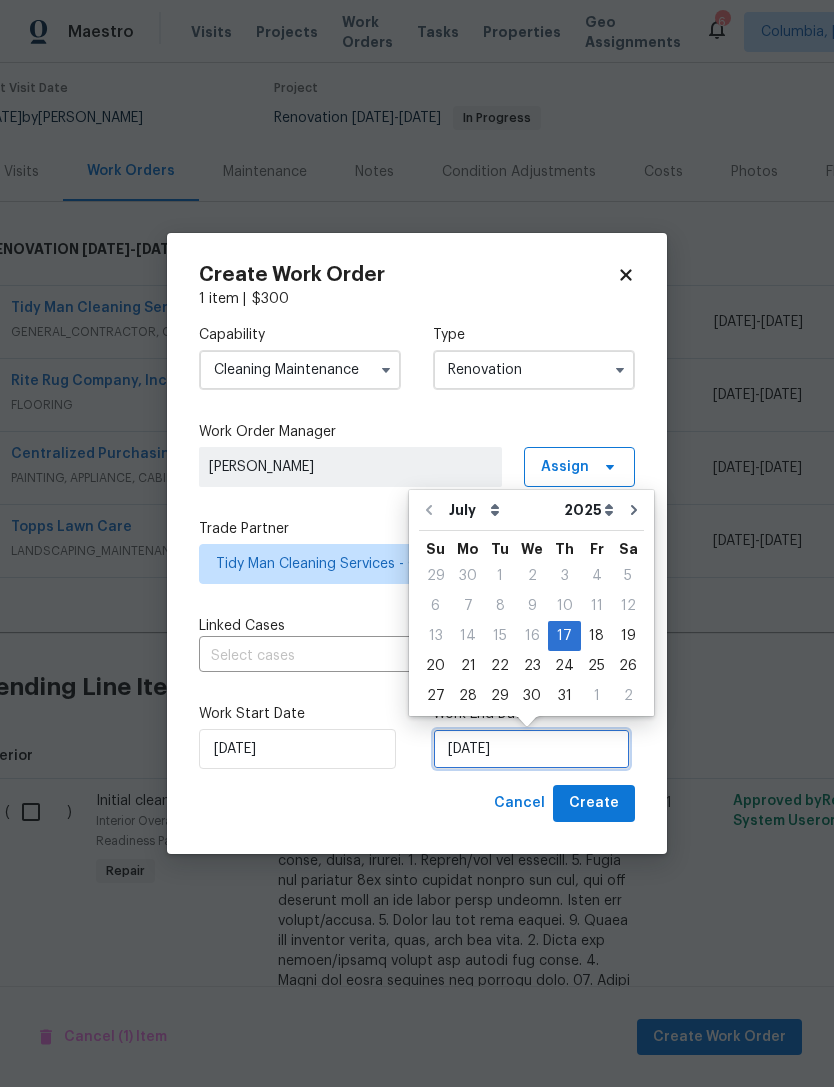 scroll, scrollTop: 37, scrollLeft: 0, axis: vertical 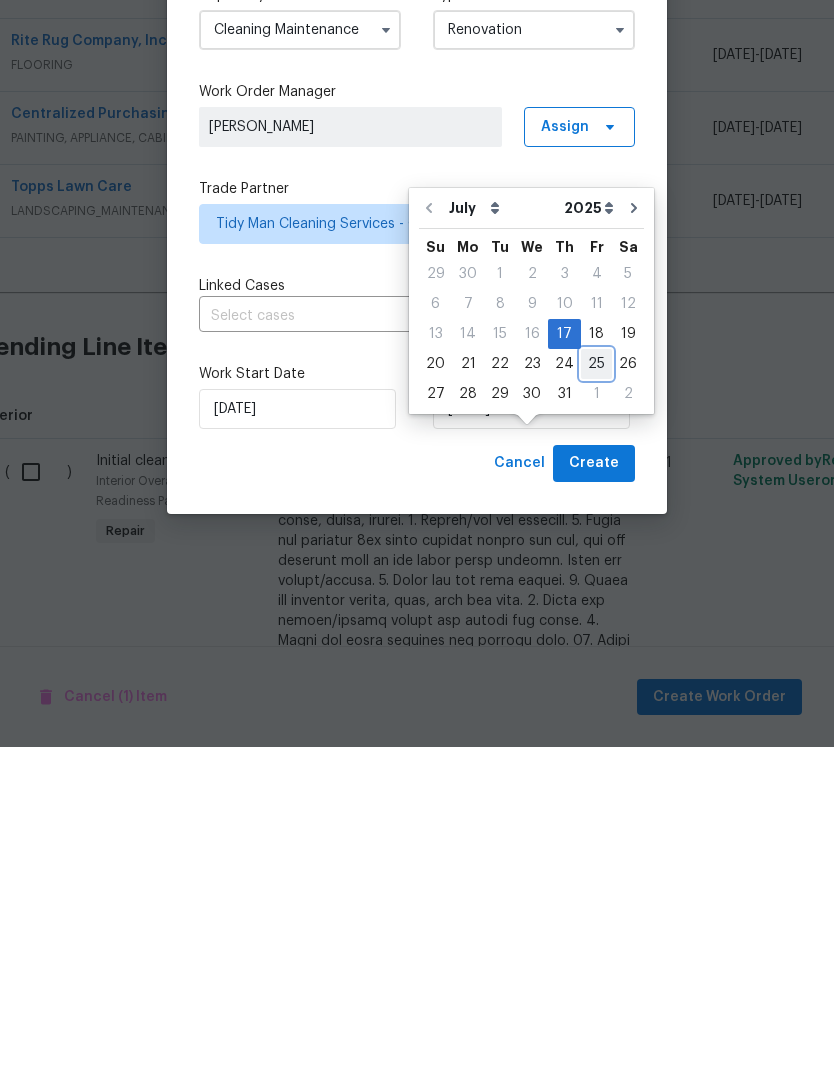 click on "25" at bounding box center (596, 704) 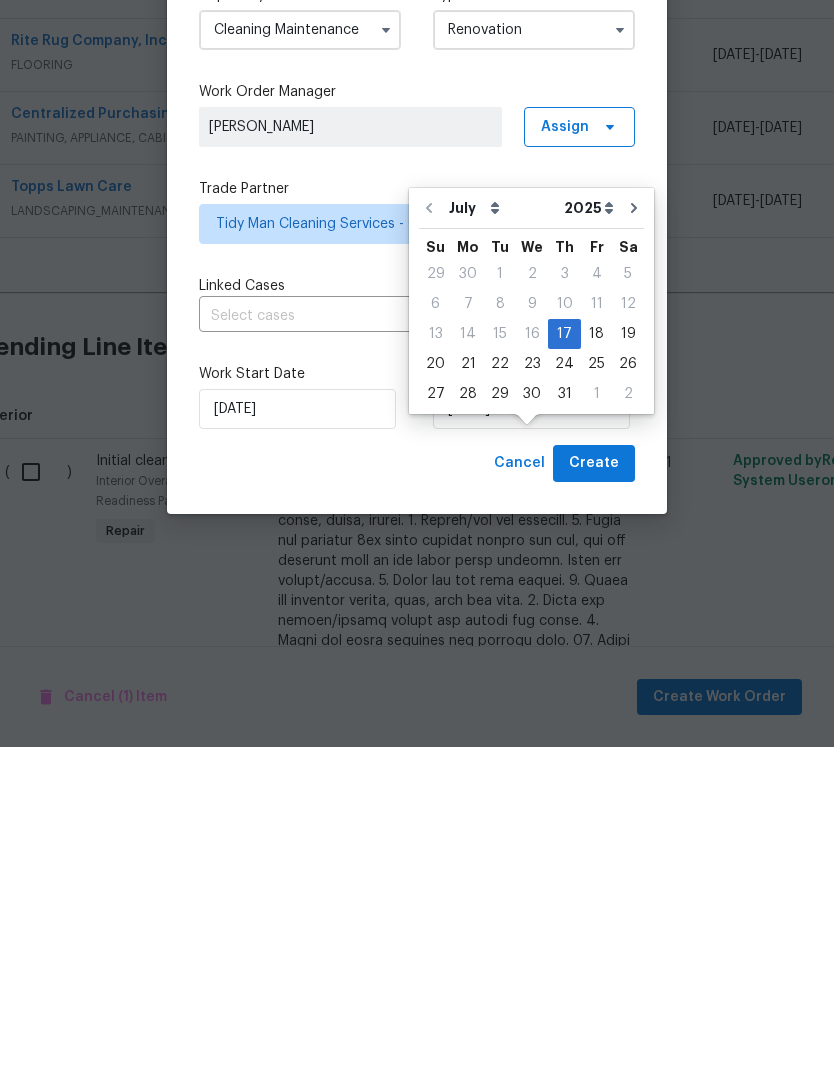 scroll, scrollTop: 64, scrollLeft: 0, axis: vertical 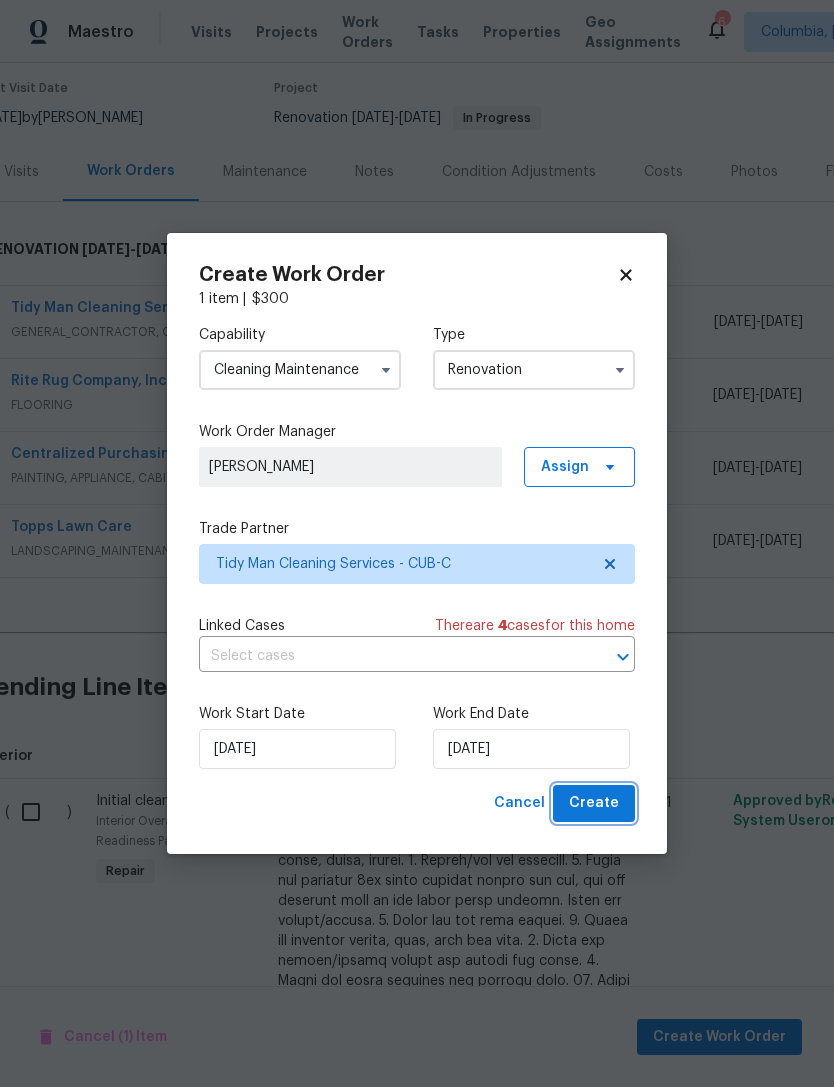 click on "Create" at bounding box center (594, 803) 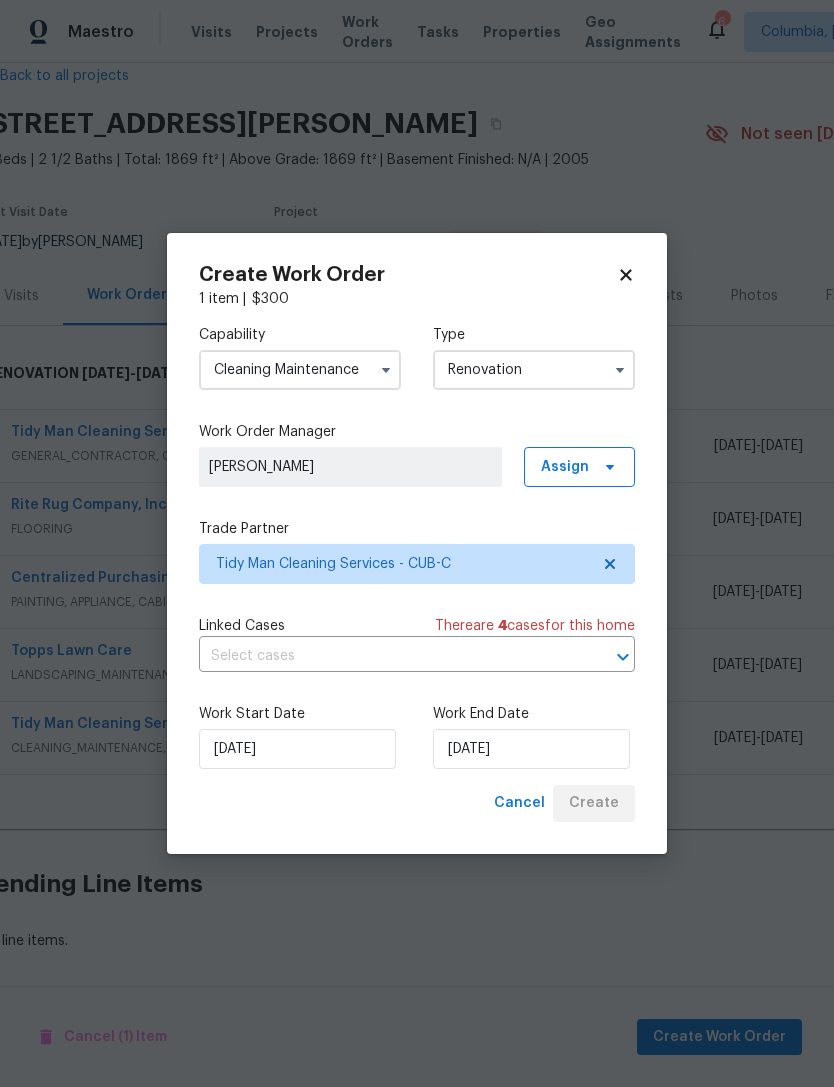scroll, scrollTop: 36, scrollLeft: 0, axis: vertical 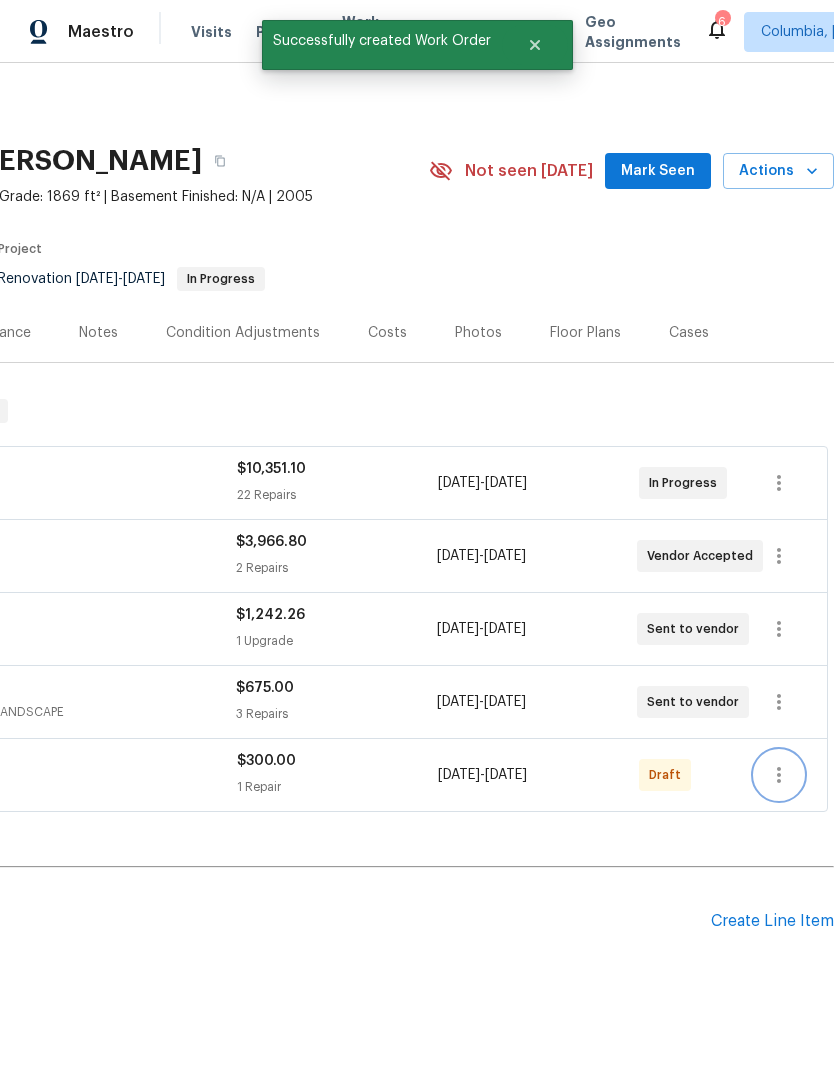 click at bounding box center (779, 775) 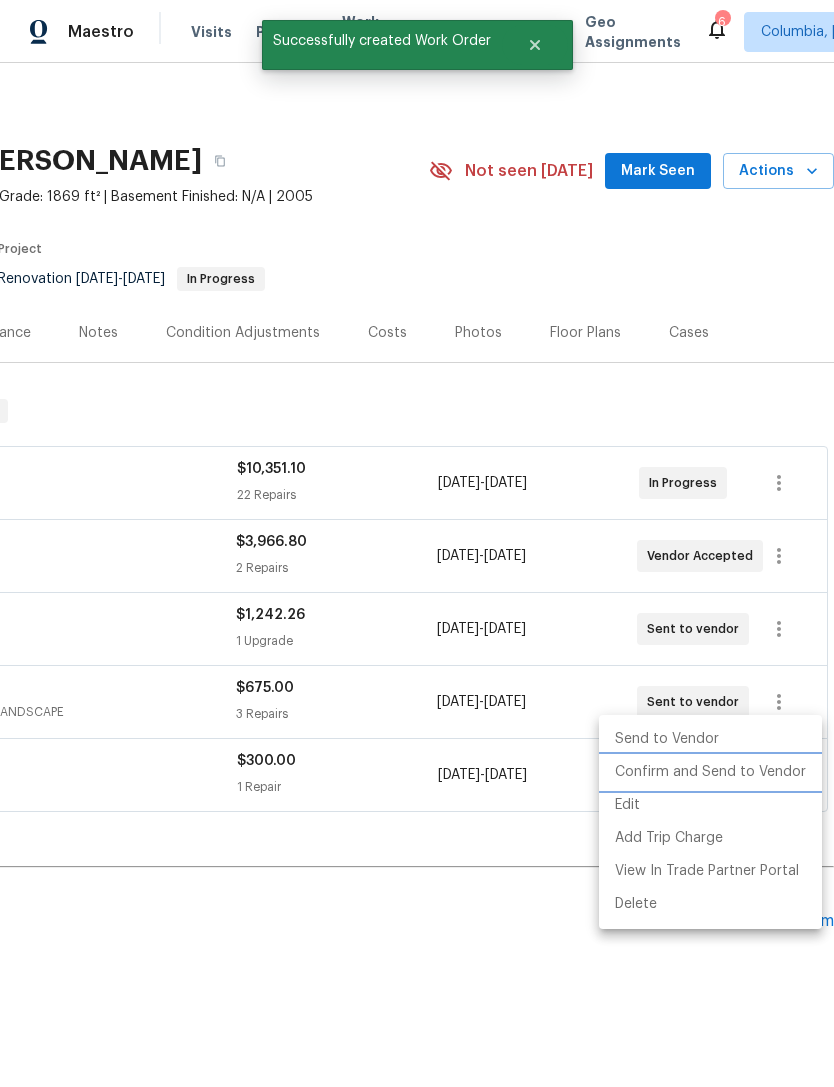 click on "Confirm and Send to Vendor" at bounding box center [710, 772] 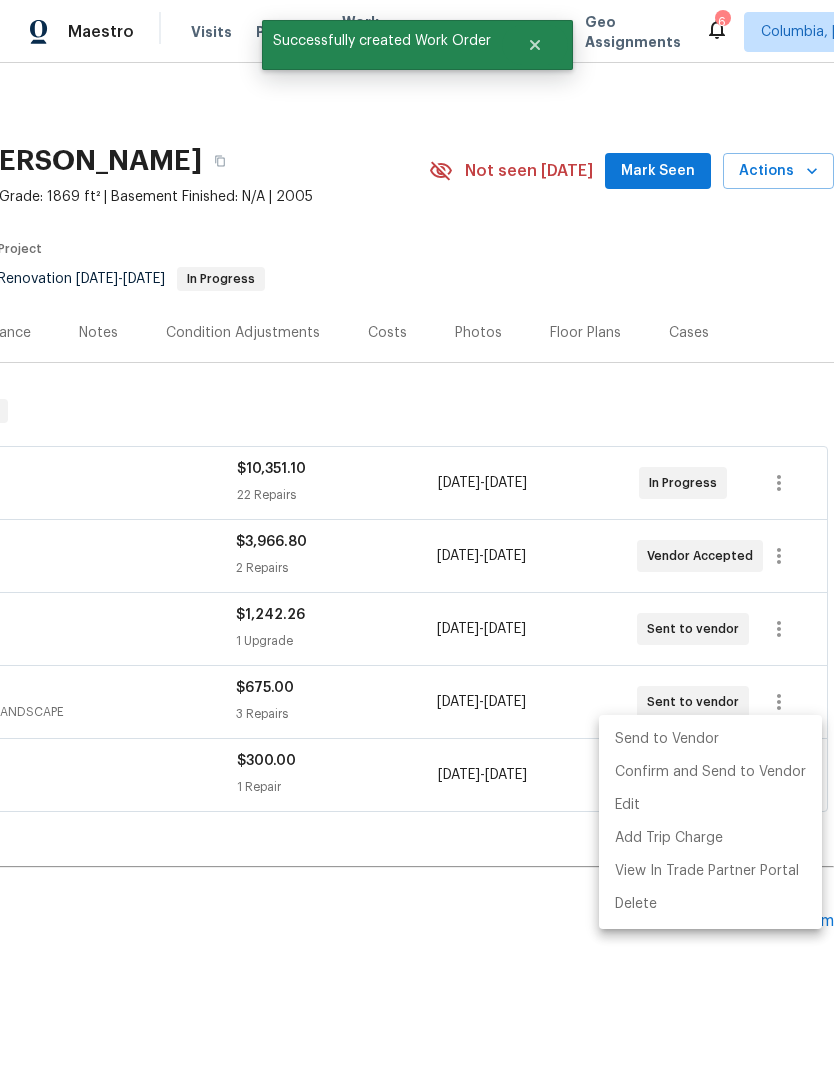 click at bounding box center [417, 543] 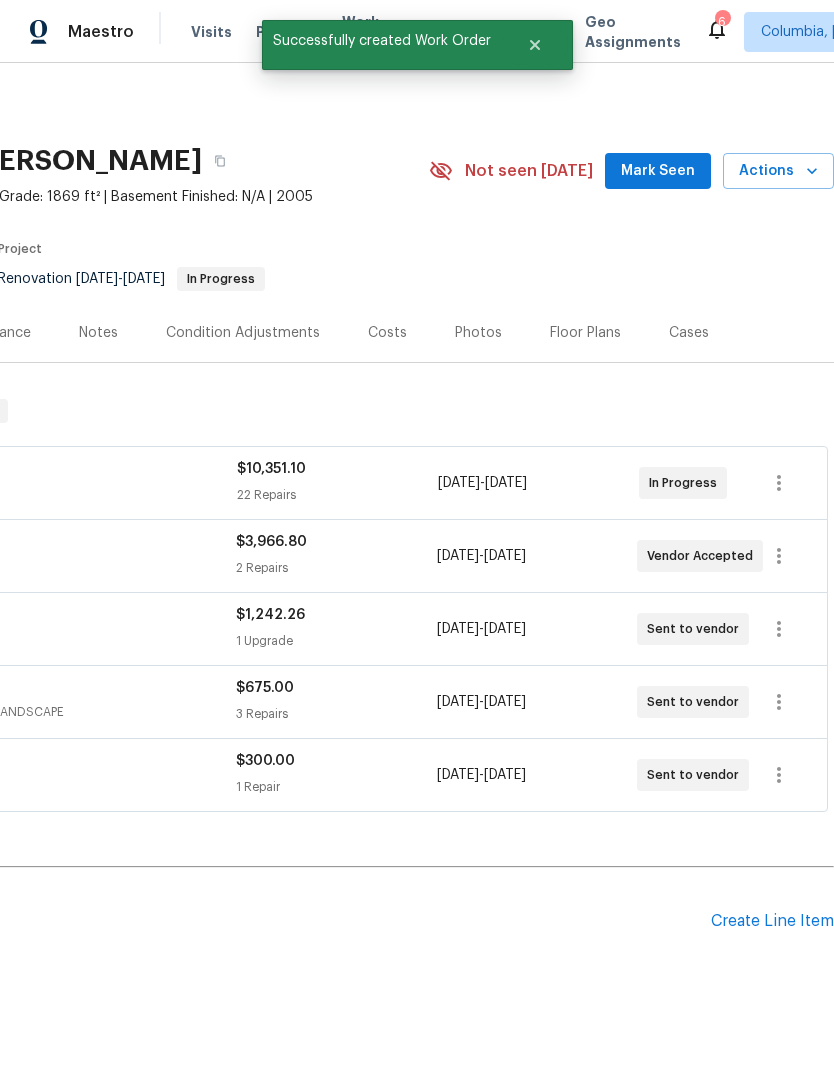 click on "Pending Line Items" at bounding box center (207, 921) 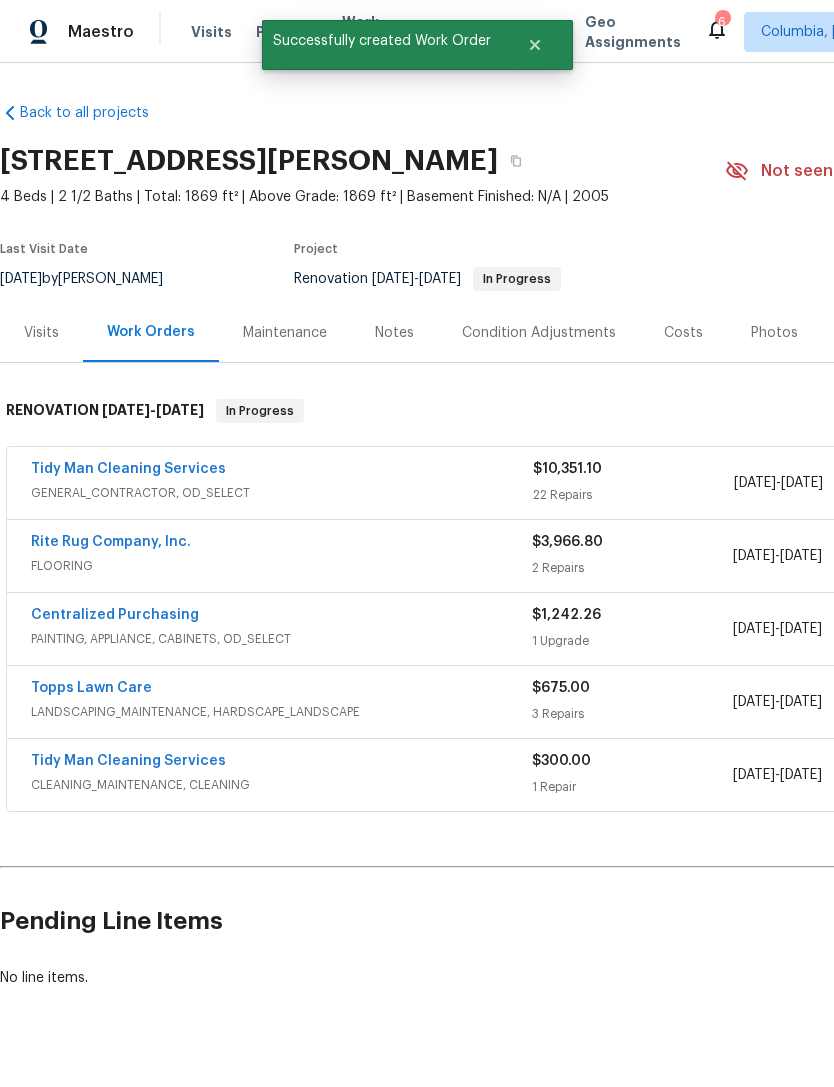 scroll, scrollTop: 0, scrollLeft: 0, axis: both 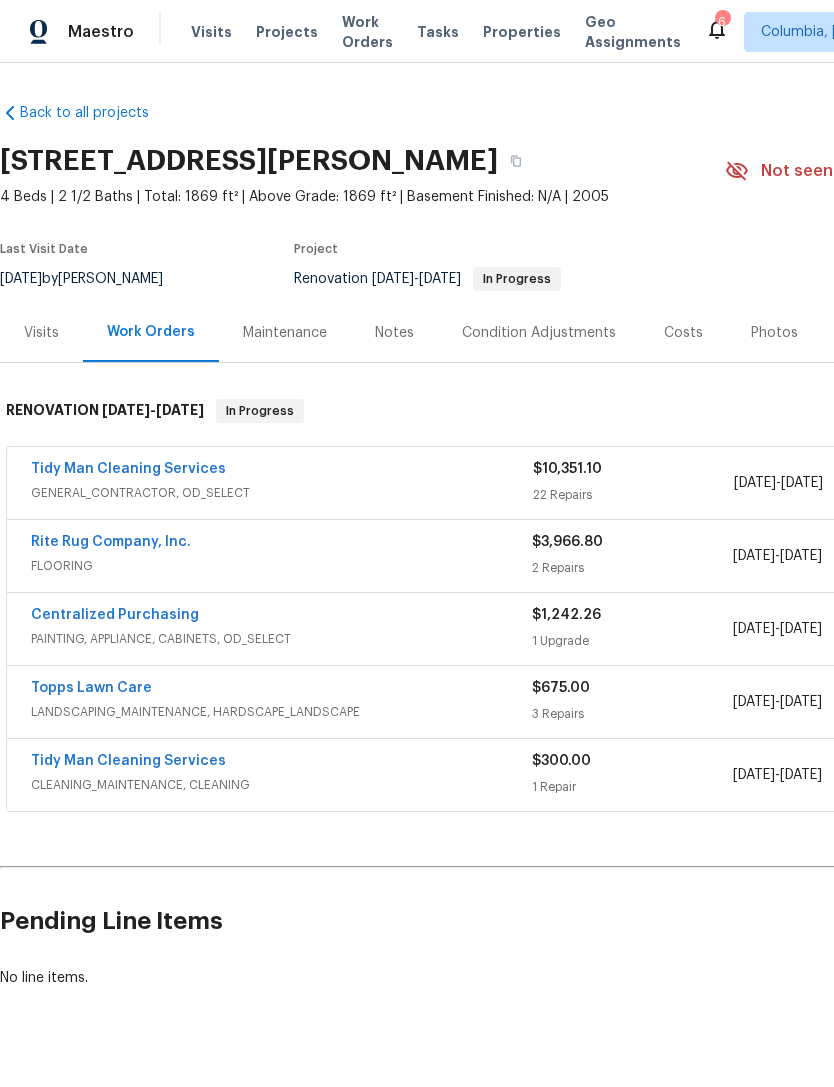 click on "Tidy Man Cleaning Services" at bounding box center (128, 469) 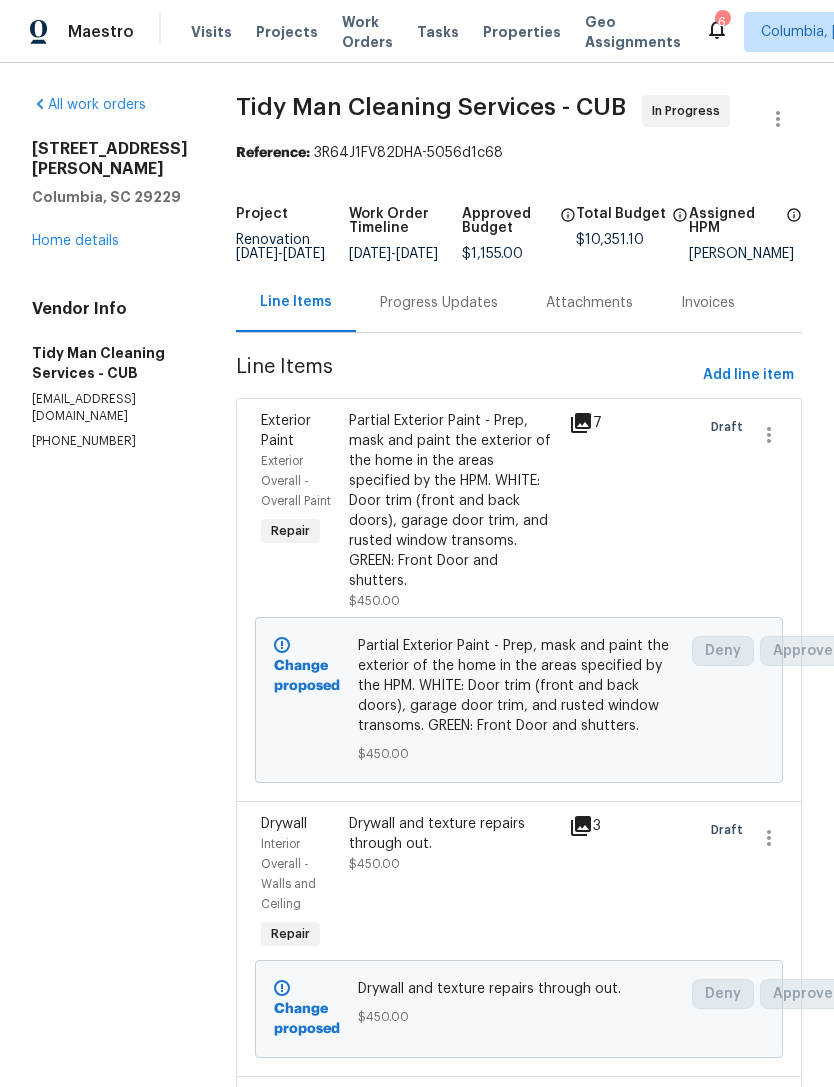click on "Progress Updates" at bounding box center (439, 303) 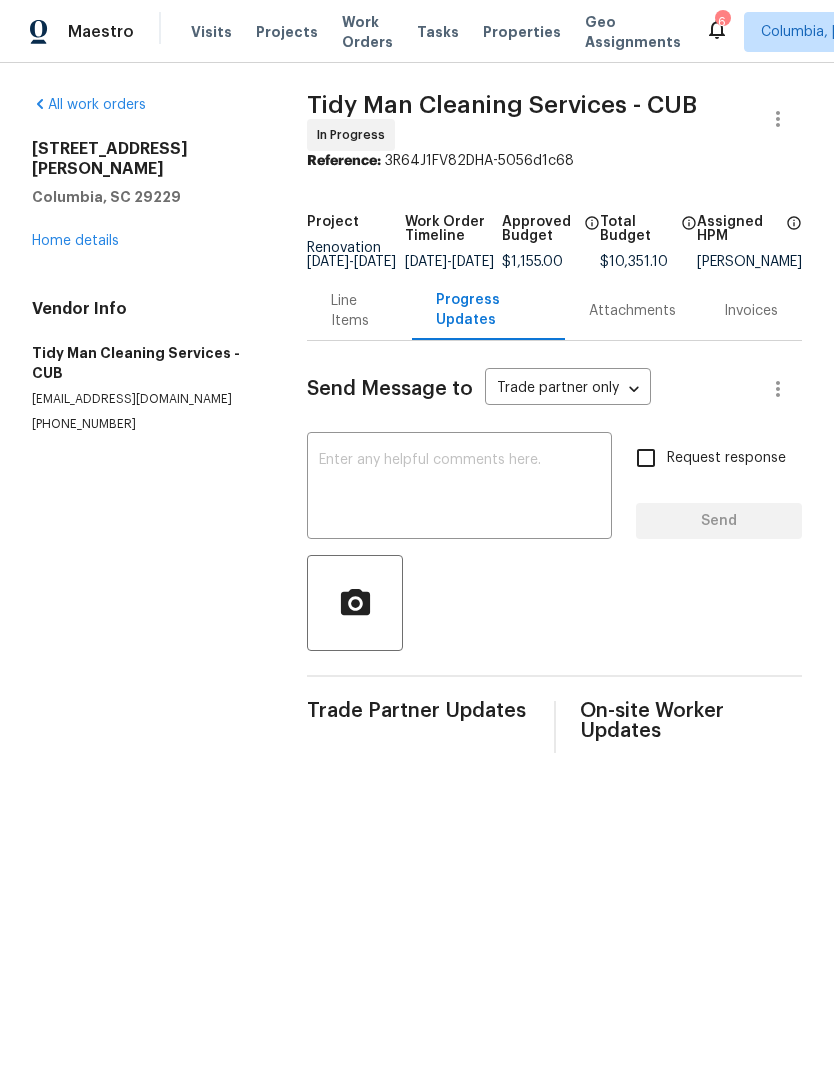 click at bounding box center [459, 488] 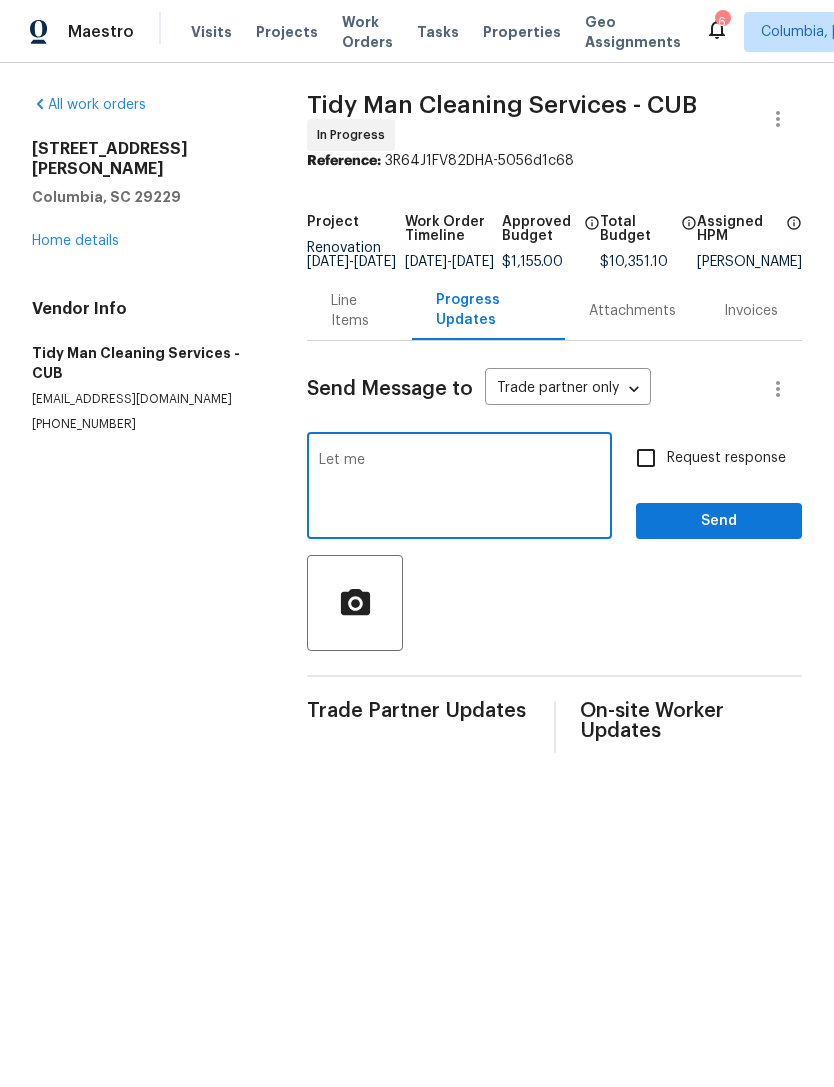 type on "Let" 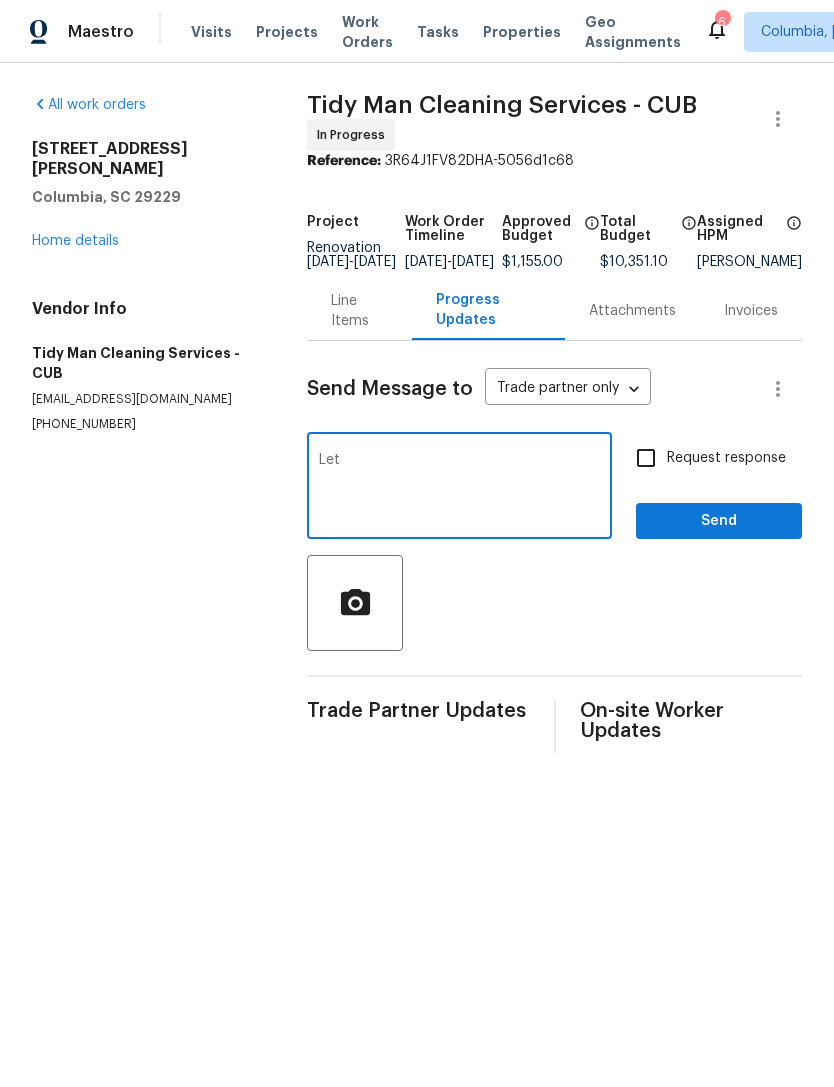 type 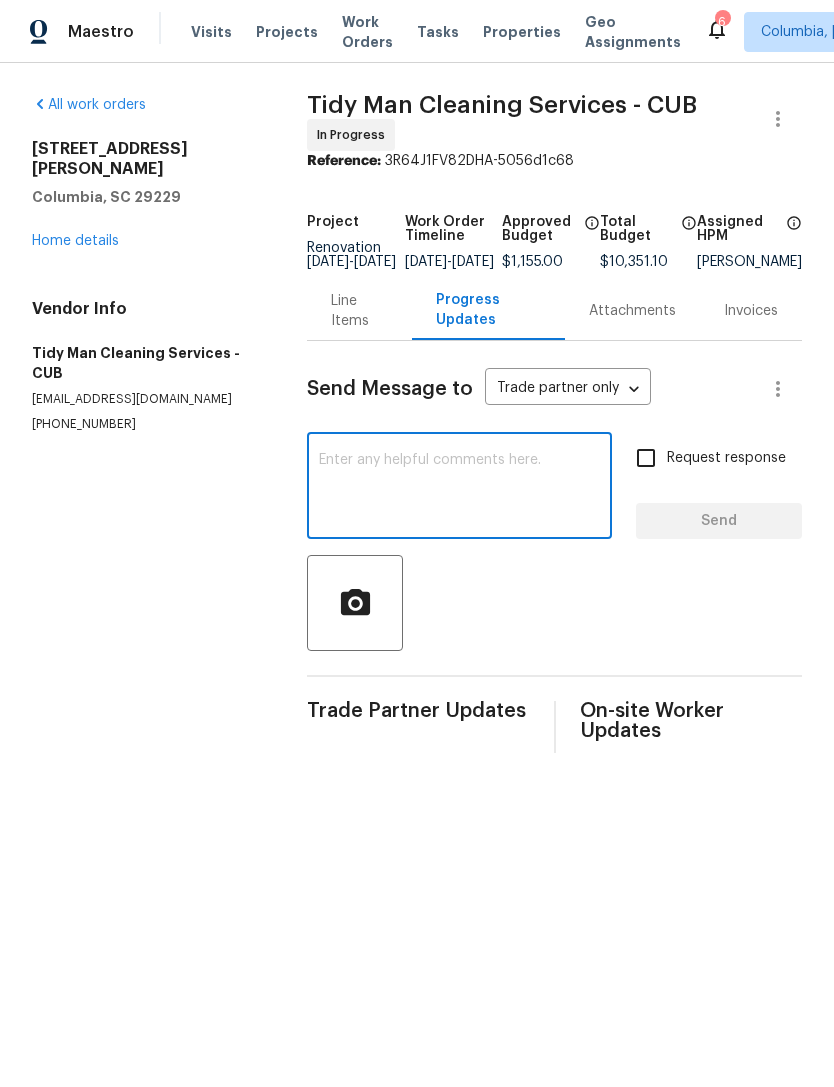 click on "Home details" at bounding box center [75, 241] 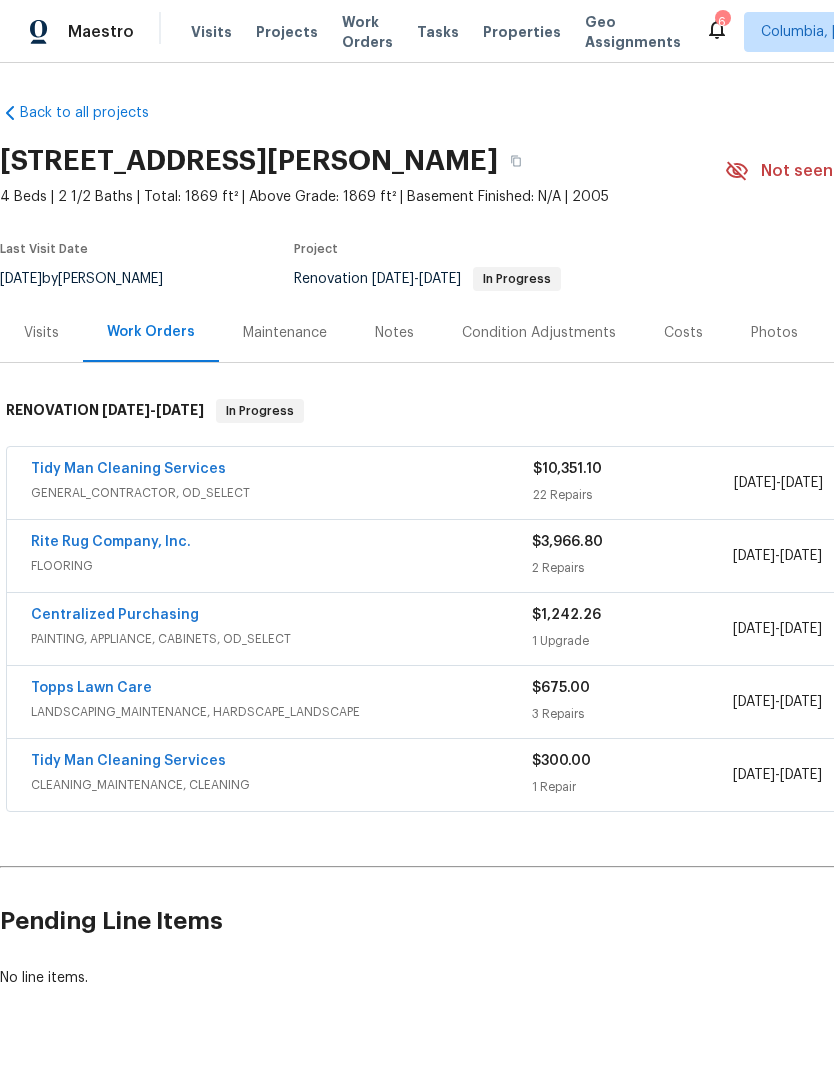 click on "Notes" at bounding box center [394, 333] 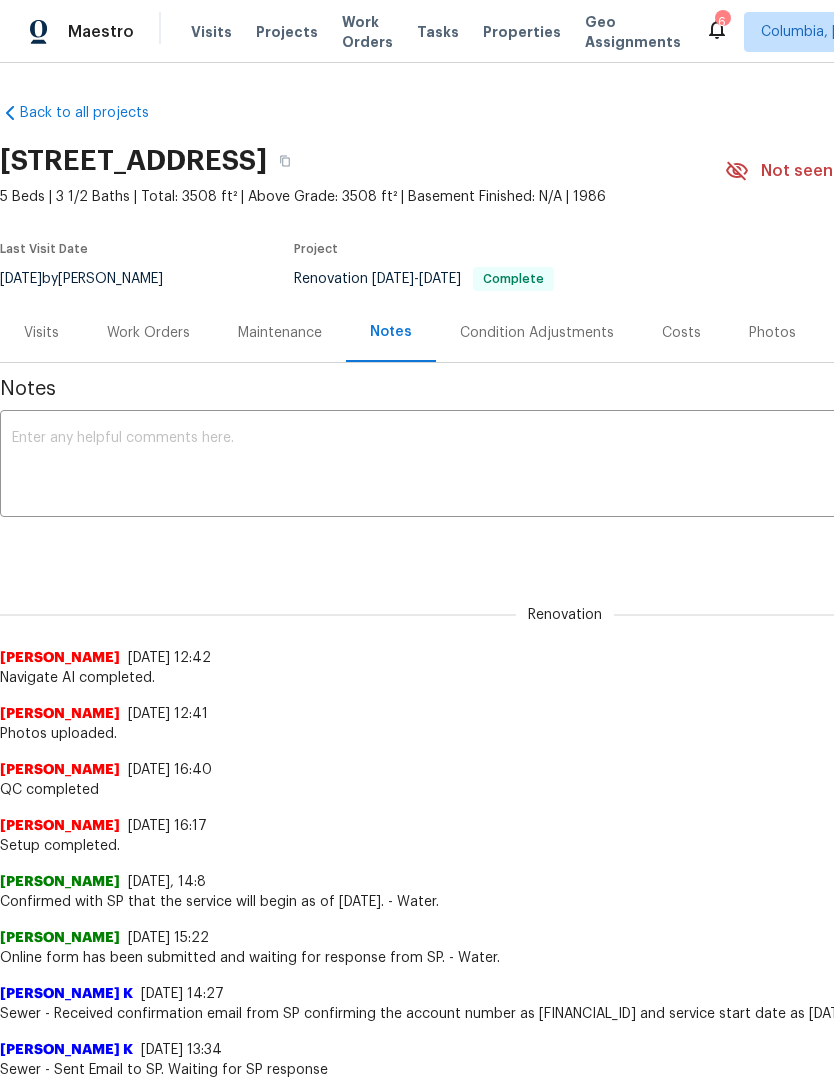 scroll, scrollTop: 0, scrollLeft: 0, axis: both 